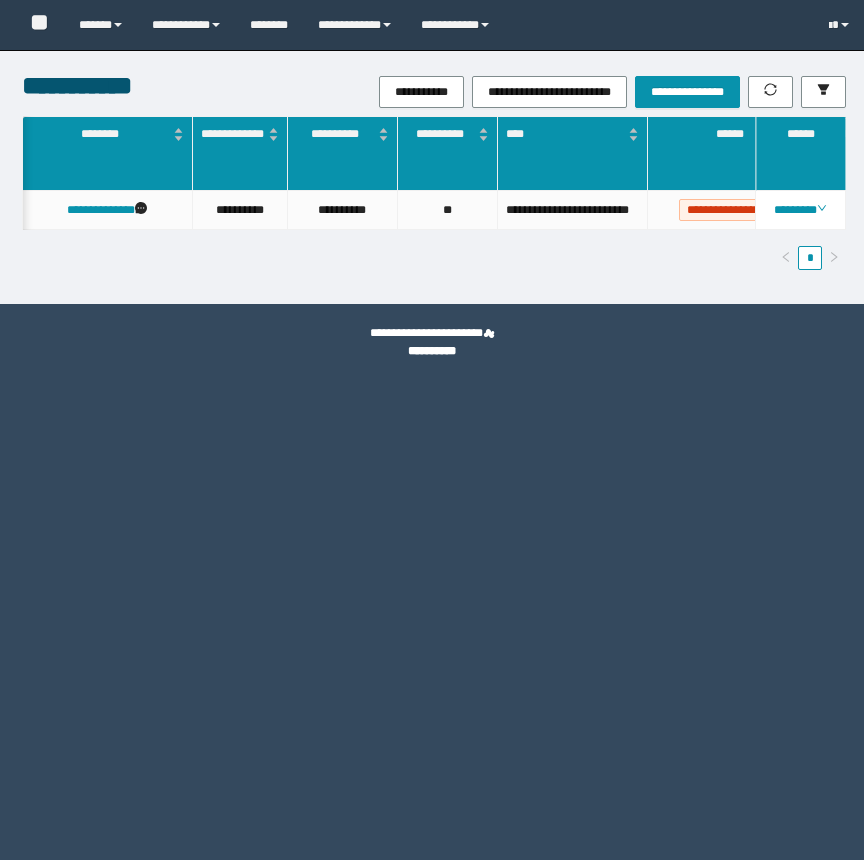 click at bounding box center (823, 92) 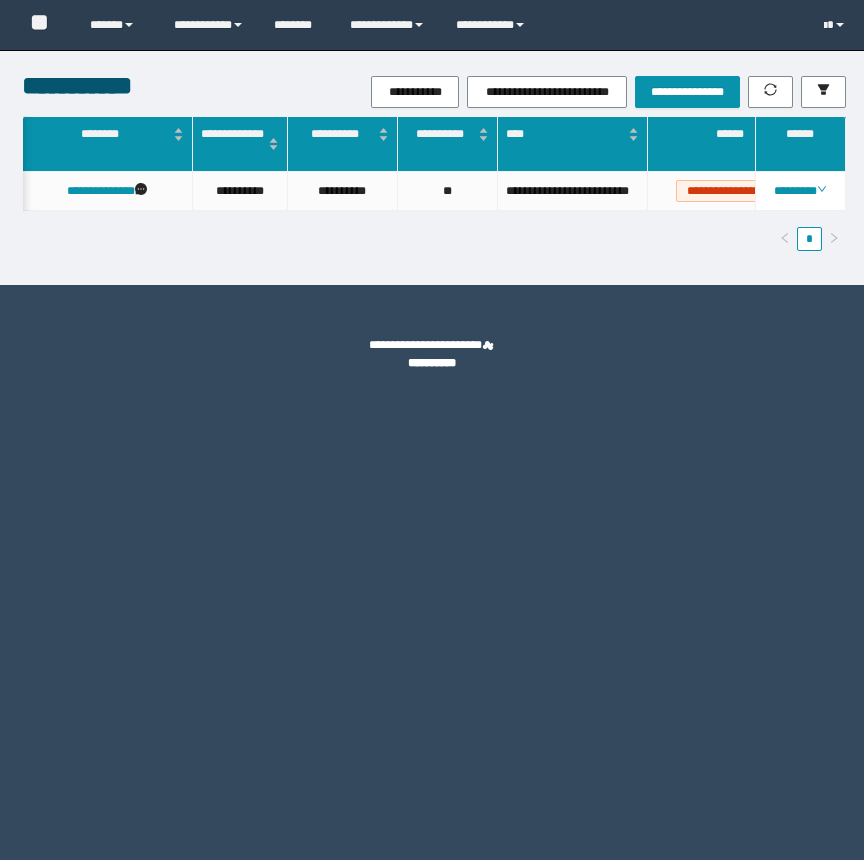 scroll, scrollTop: 0, scrollLeft: 0, axis: both 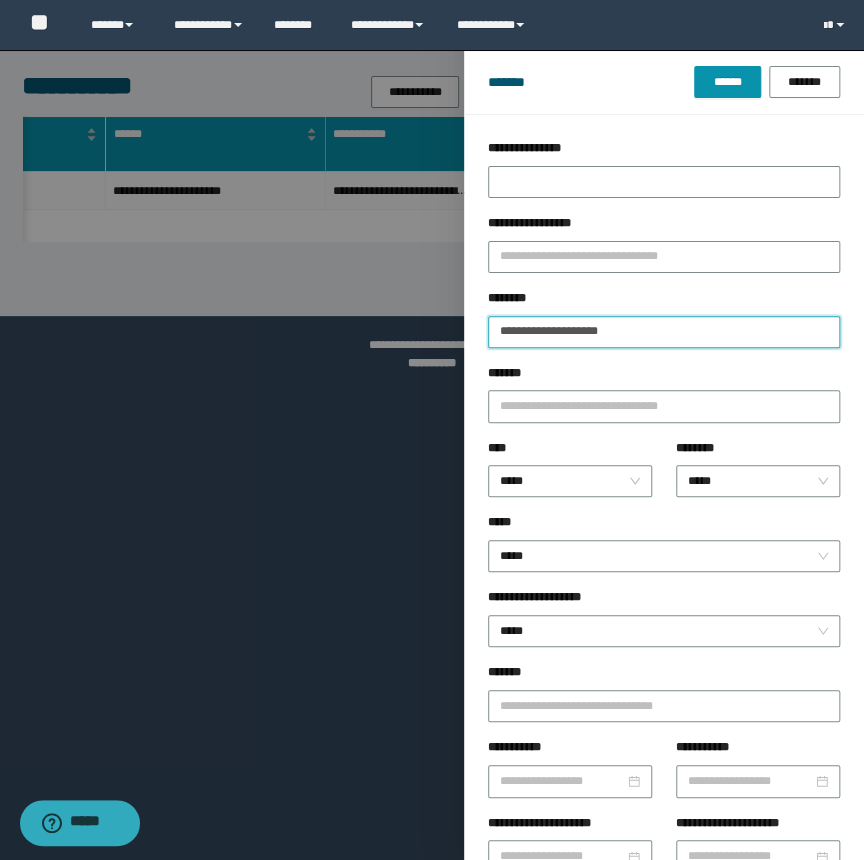 drag, startPoint x: 659, startPoint y: 333, endPoint x: 419, endPoint y: 337, distance: 240.03333 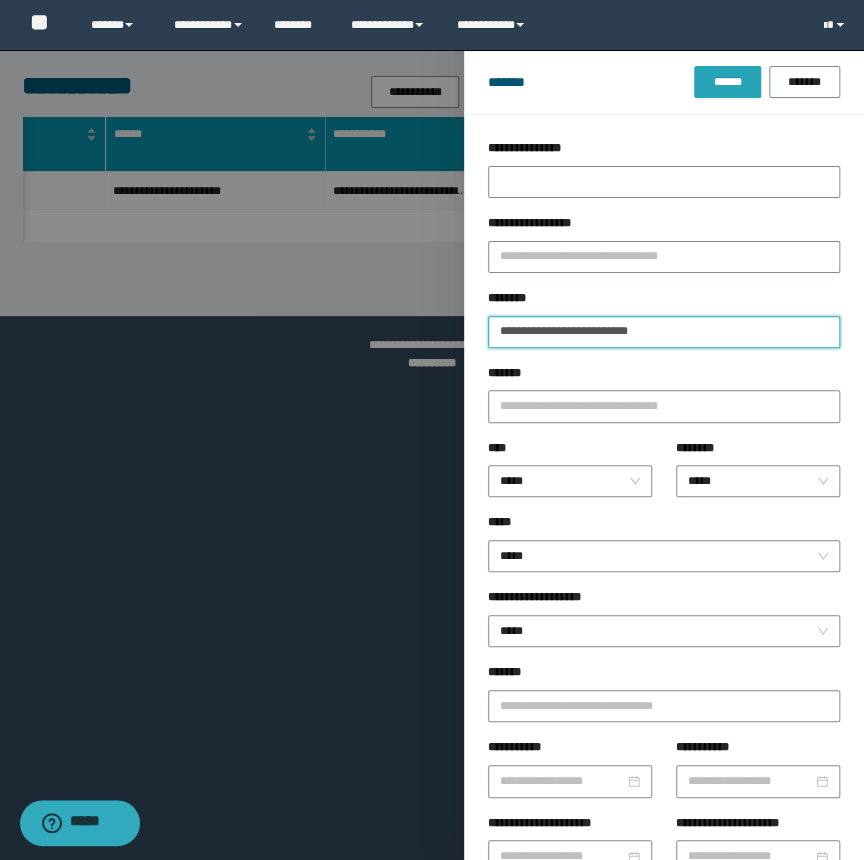 type on "**********" 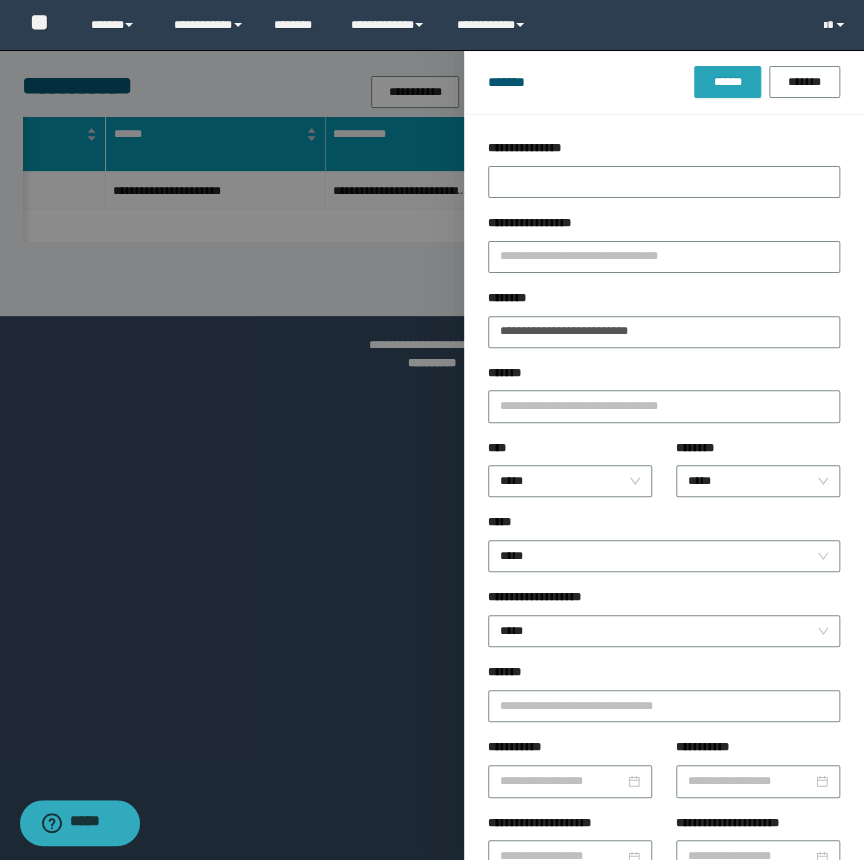 click on "******" at bounding box center [727, 82] 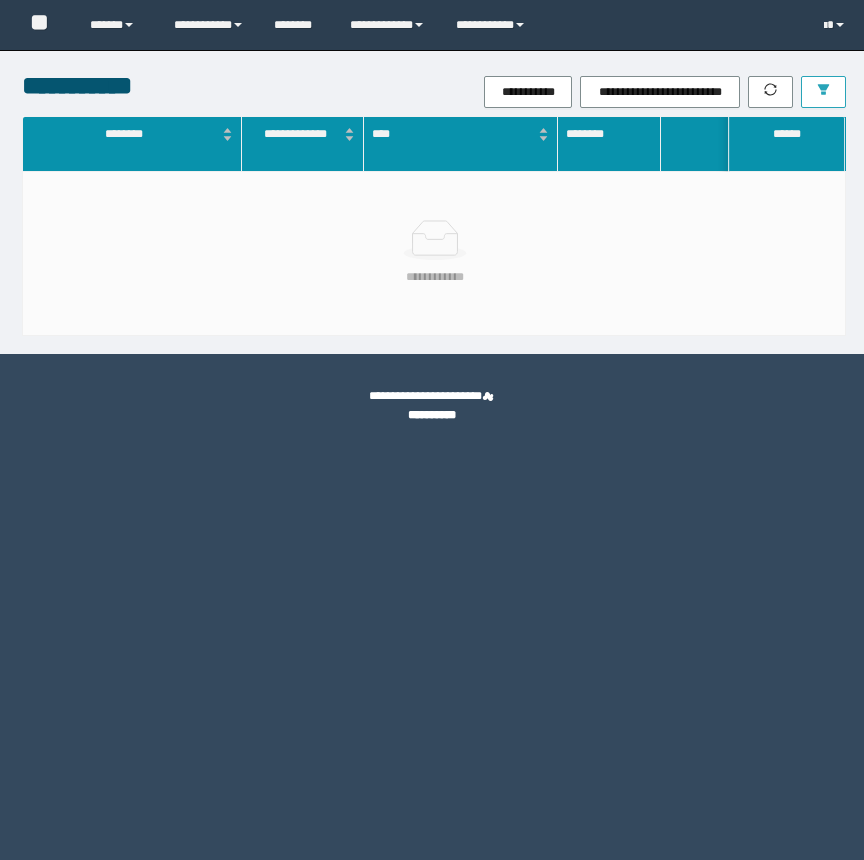 scroll, scrollTop: 0, scrollLeft: 0, axis: both 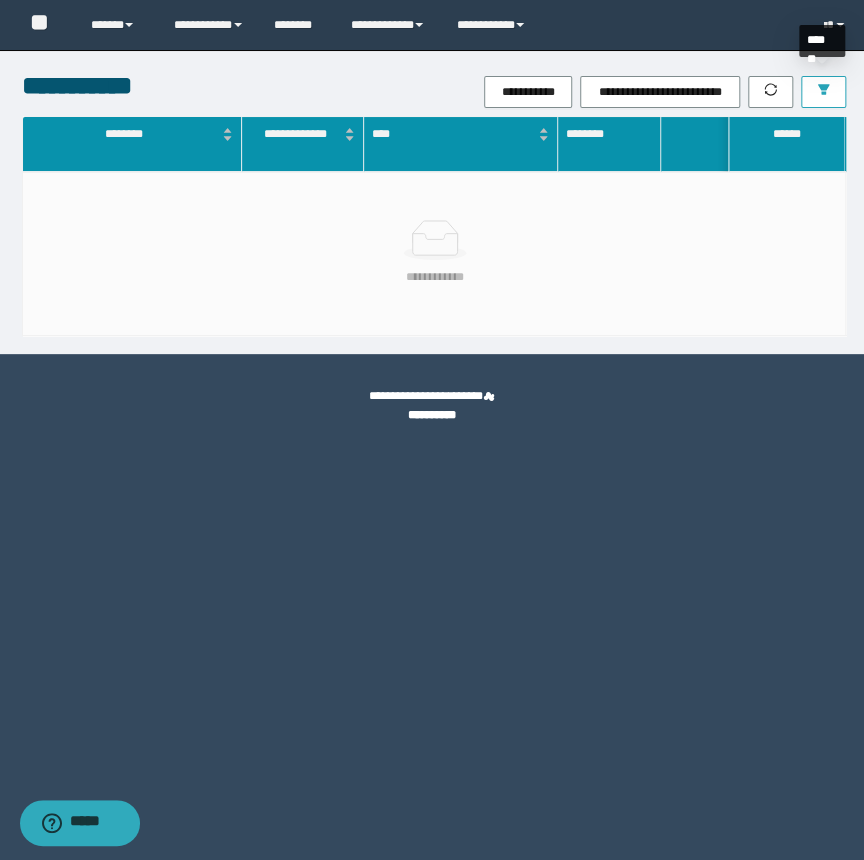 click at bounding box center (823, 92) 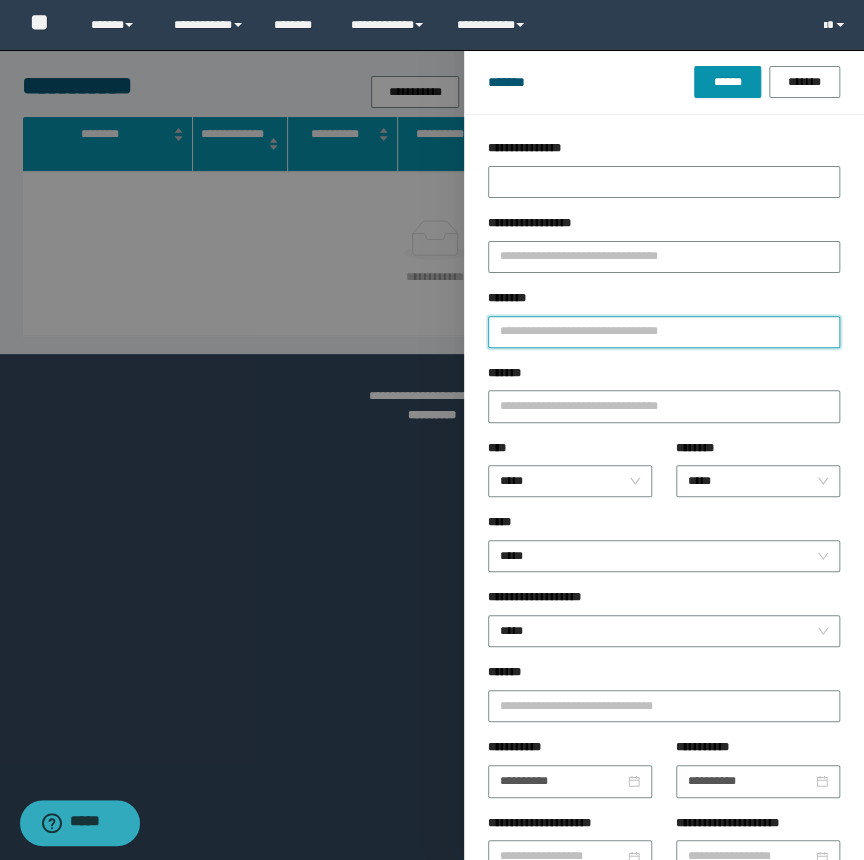 click on "********" at bounding box center [664, 332] 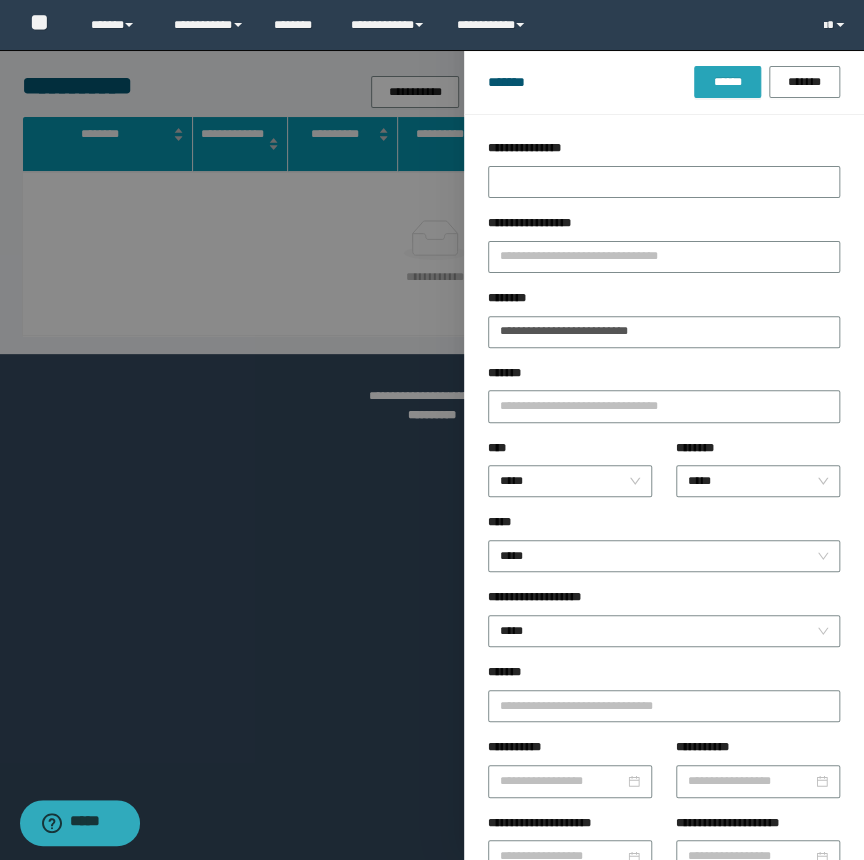 click on "******" at bounding box center (727, 82) 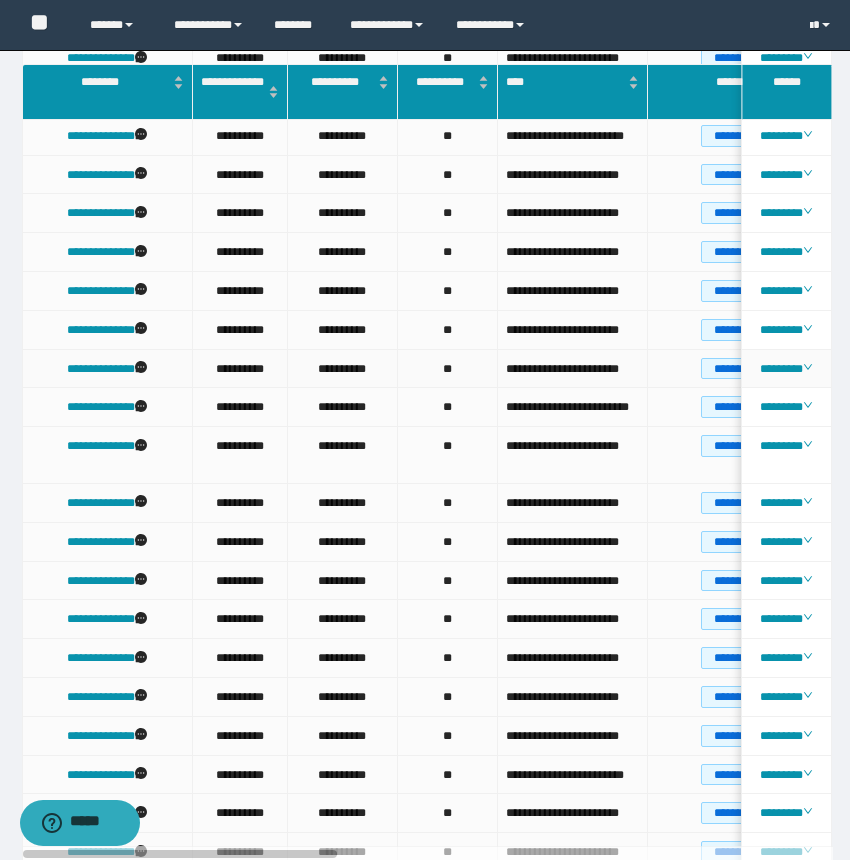 scroll, scrollTop: 0, scrollLeft: 0, axis: both 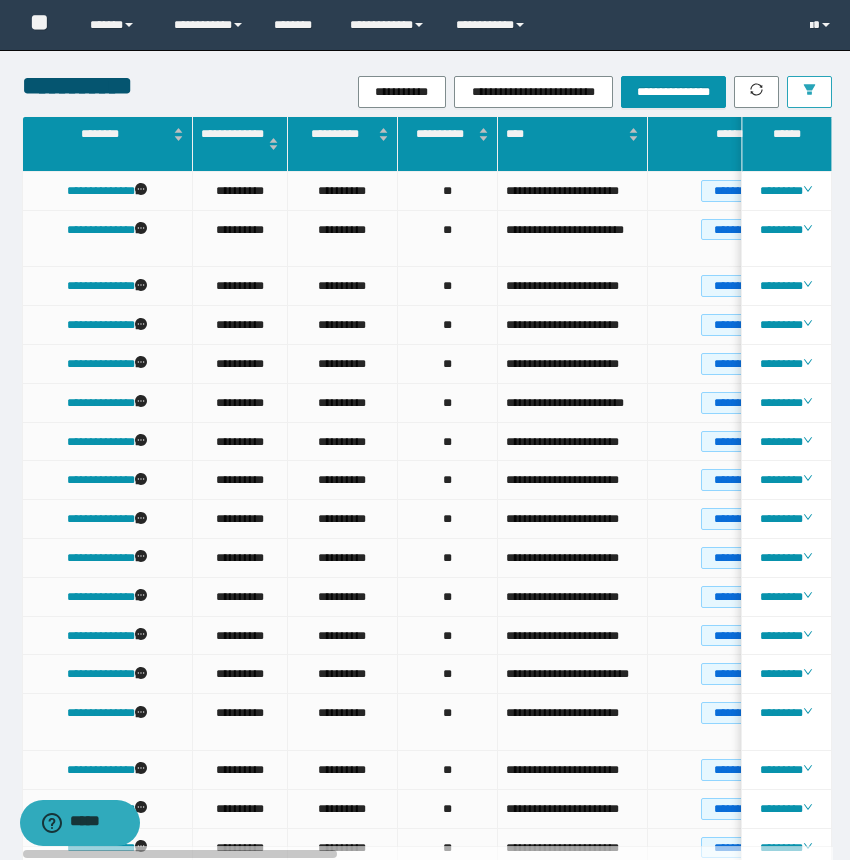 click at bounding box center (809, 92) 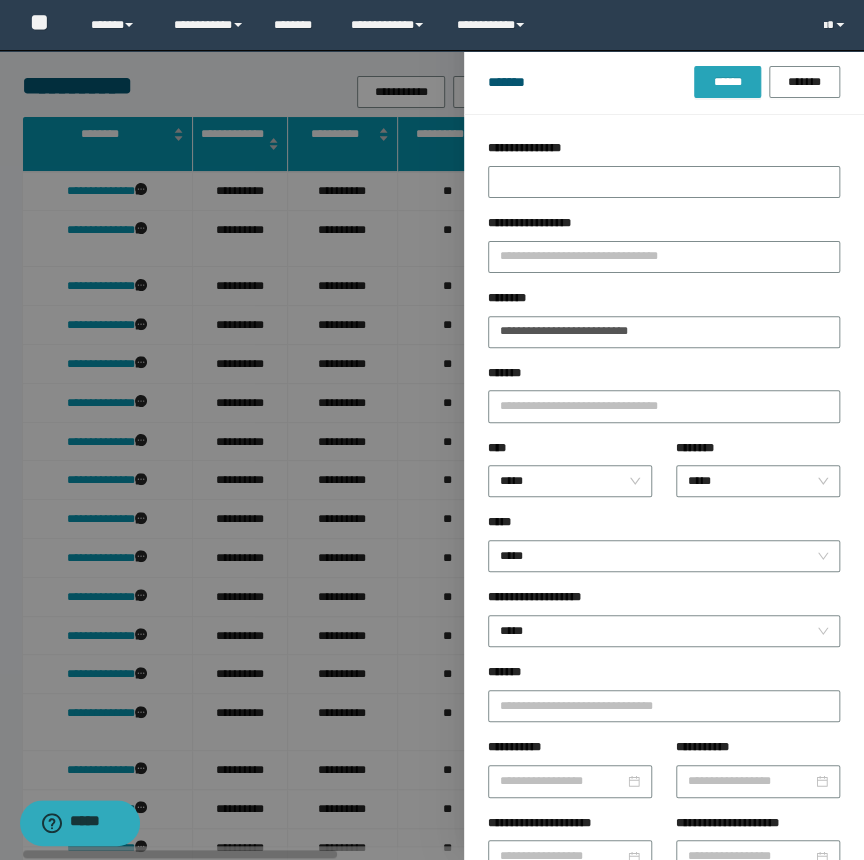click on "******" at bounding box center [727, 82] 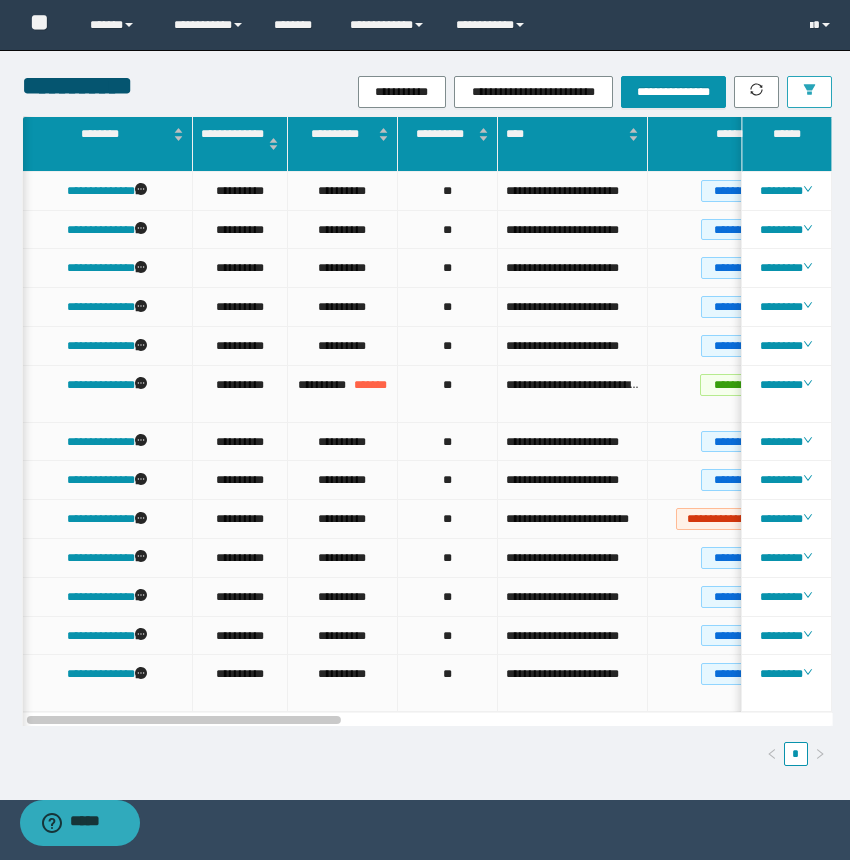 scroll, scrollTop: 0, scrollLeft: 57, axis: horizontal 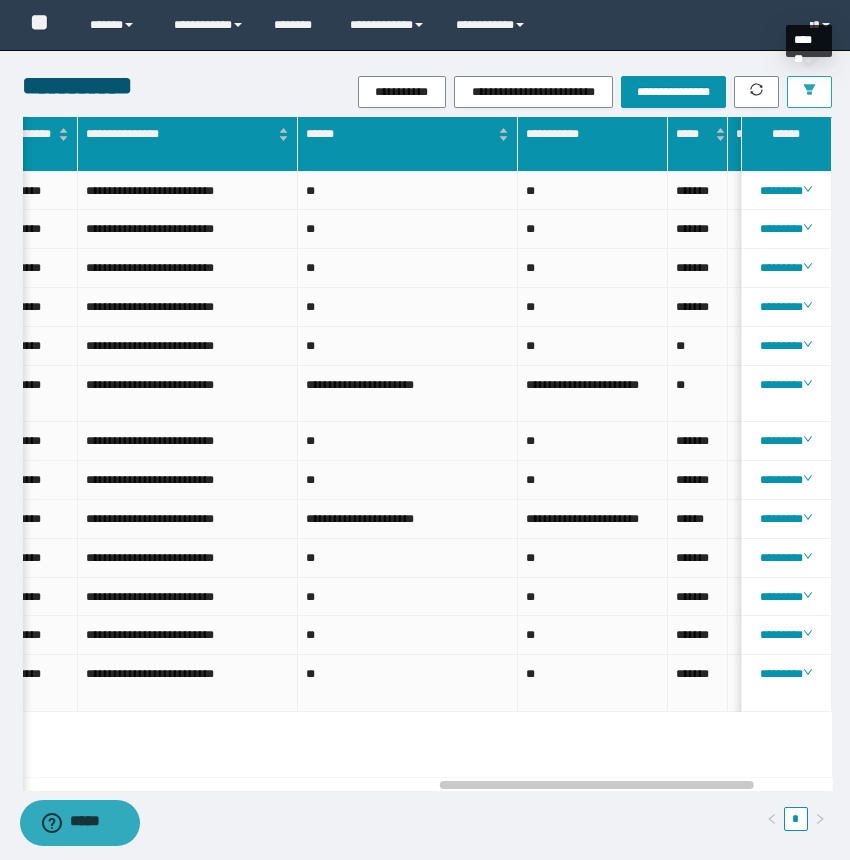 click 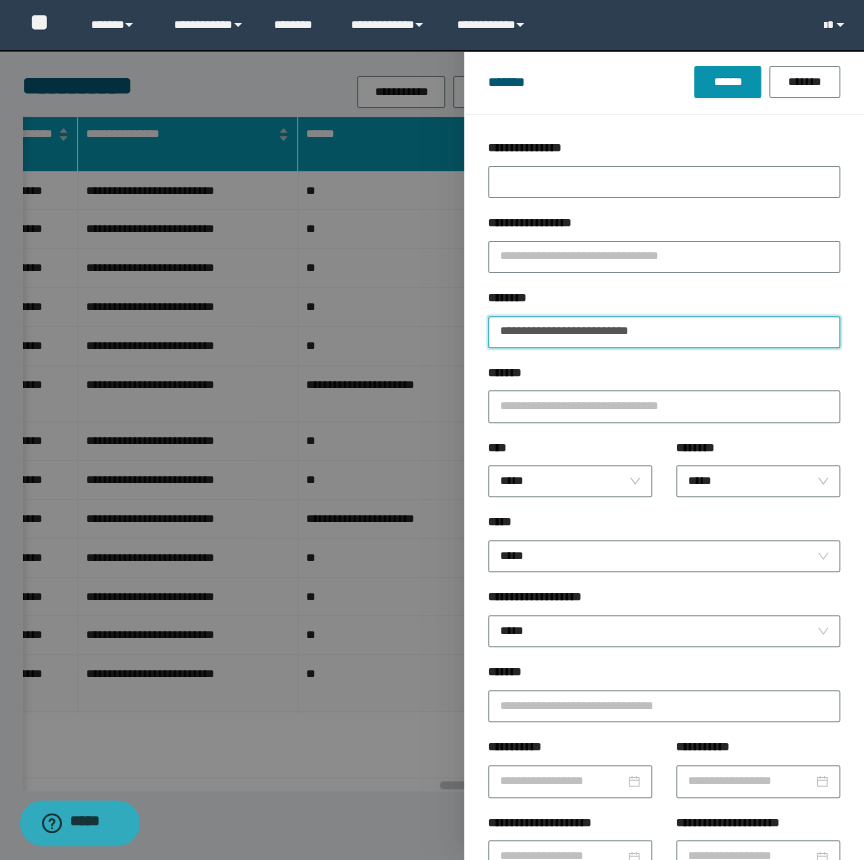 drag, startPoint x: 699, startPoint y: 328, endPoint x: 420, endPoint y: 335, distance: 279.0878 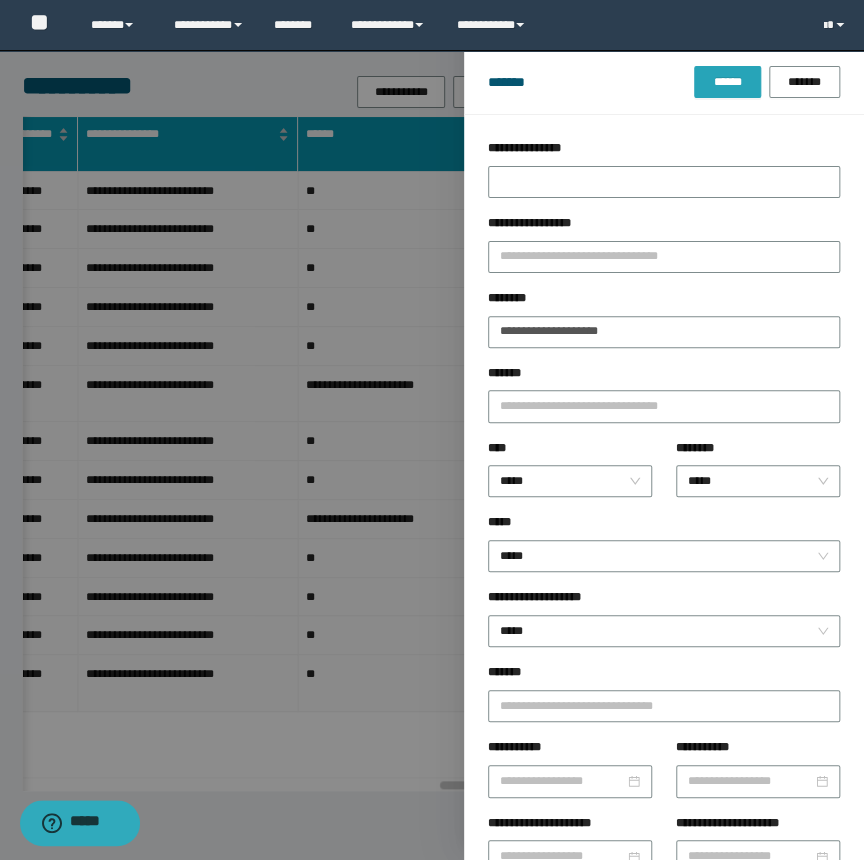click on "******" at bounding box center (727, 82) 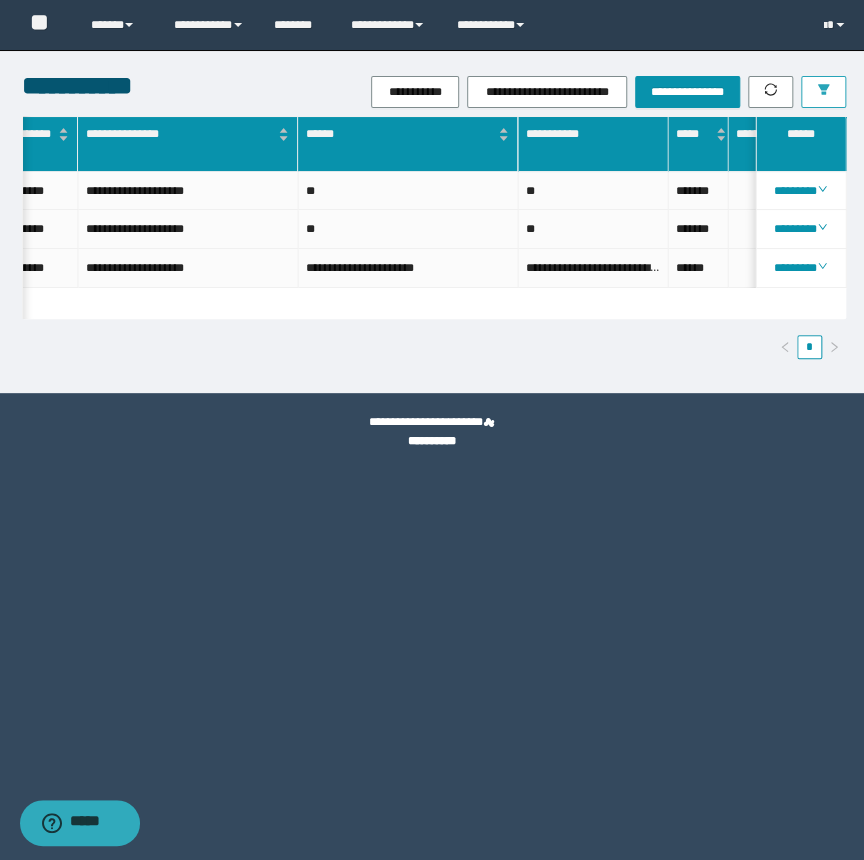 scroll, scrollTop: 0, scrollLeft: 788, axis: horizontal 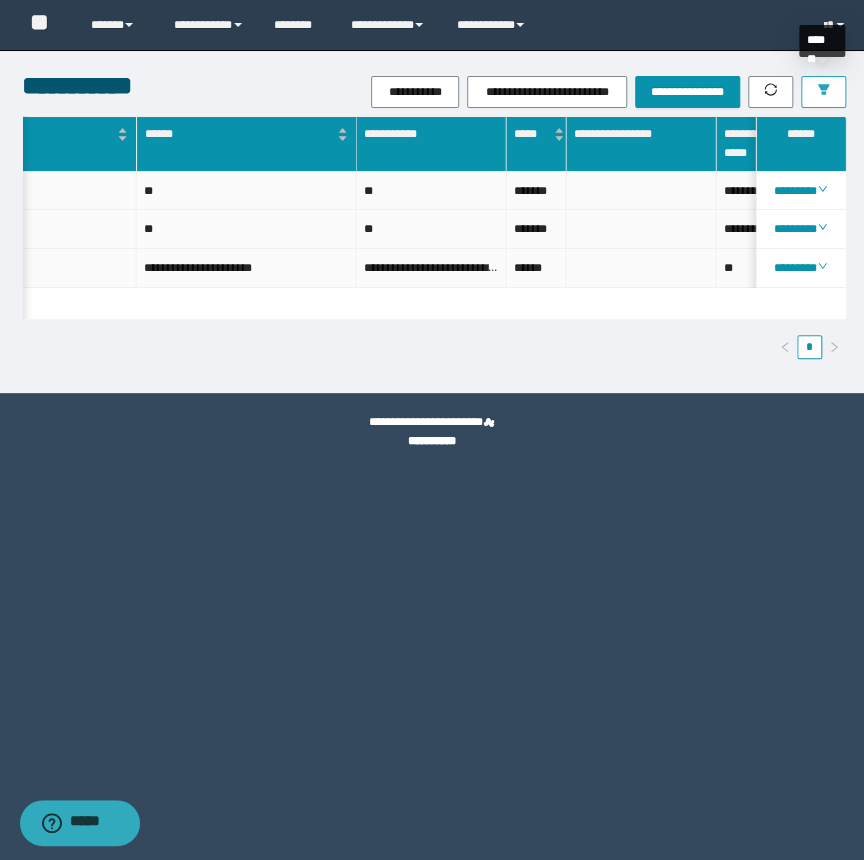 click 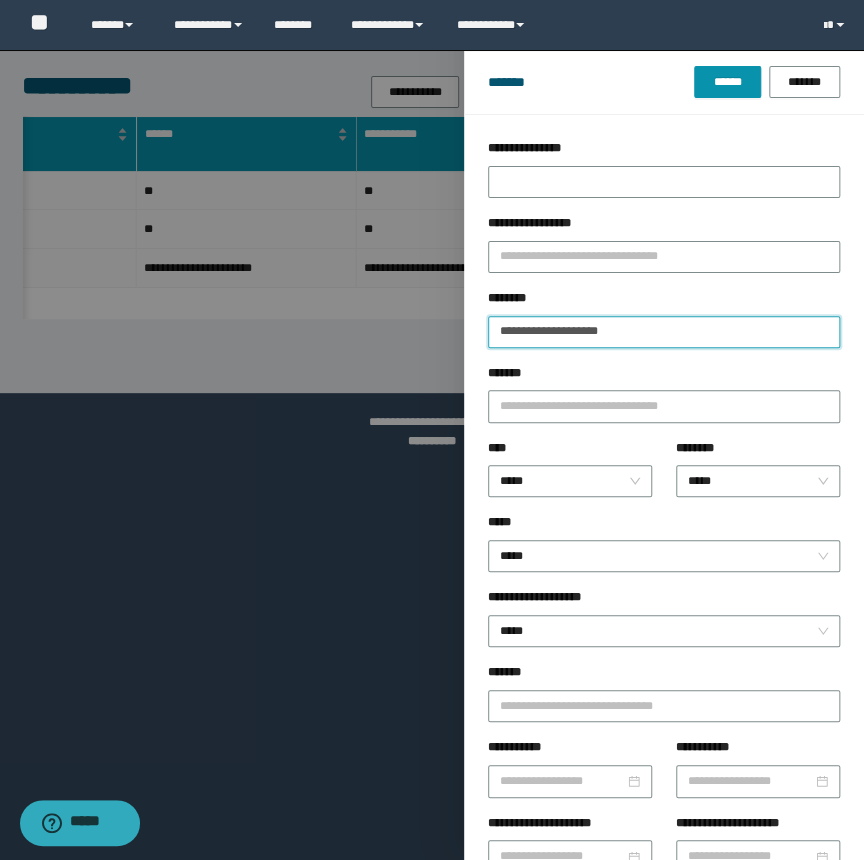 drag, startPoint x: 561, startPoint y: 333, endPoint x: 373, endPoint y: 332, distance: 188.00266 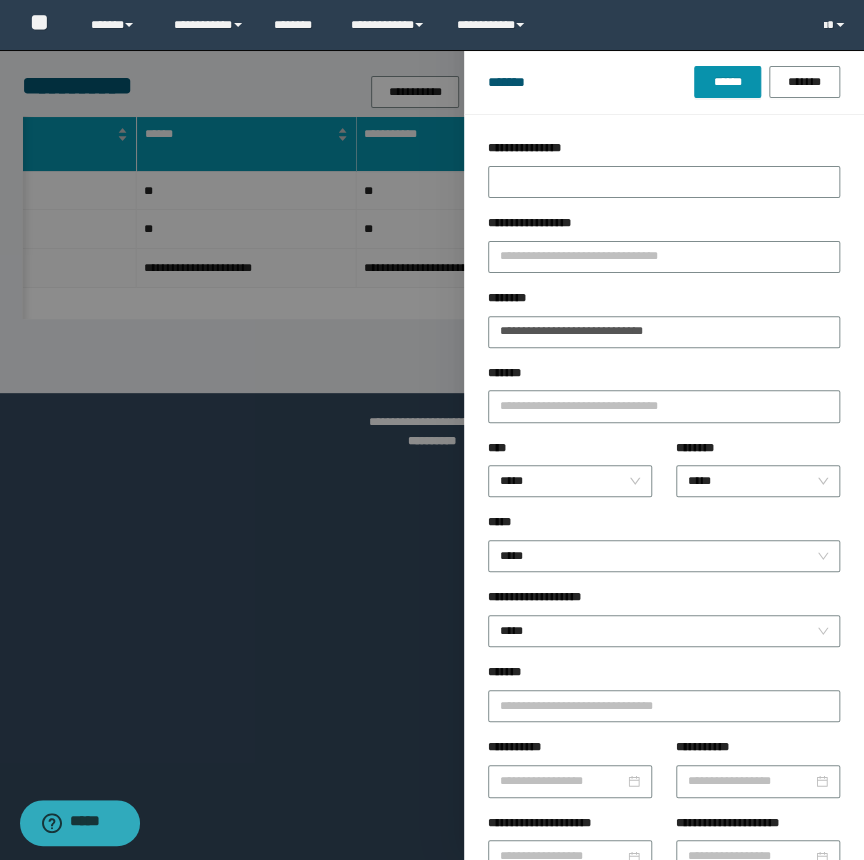 click on "*******" at bounding box center [591, 82] 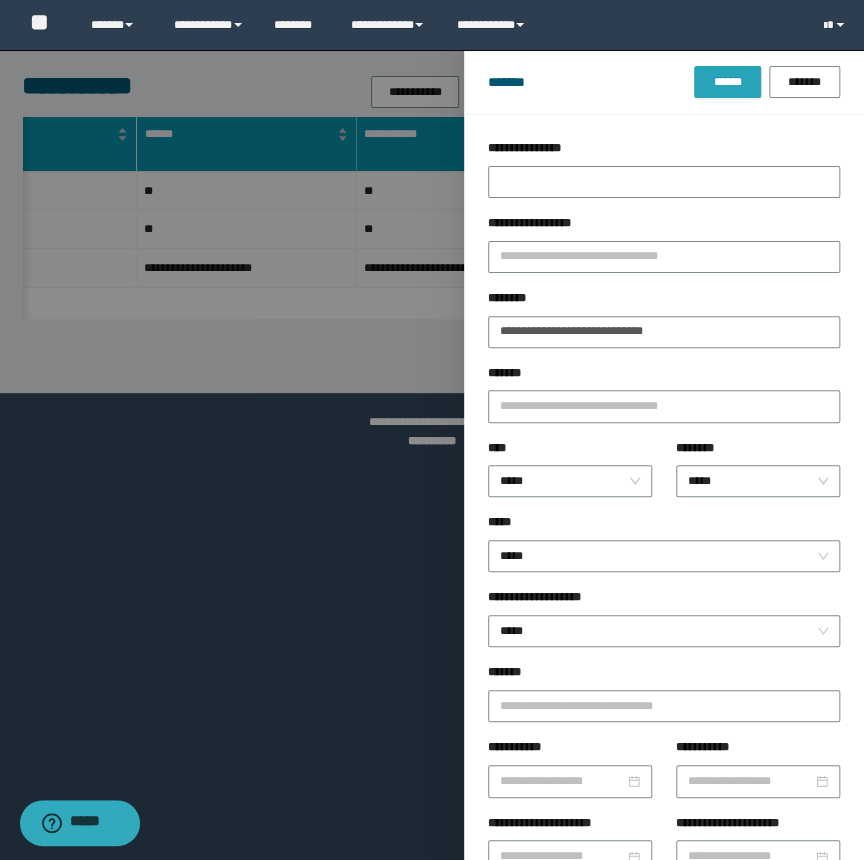 click on "******" at bounding box center [727, 82] 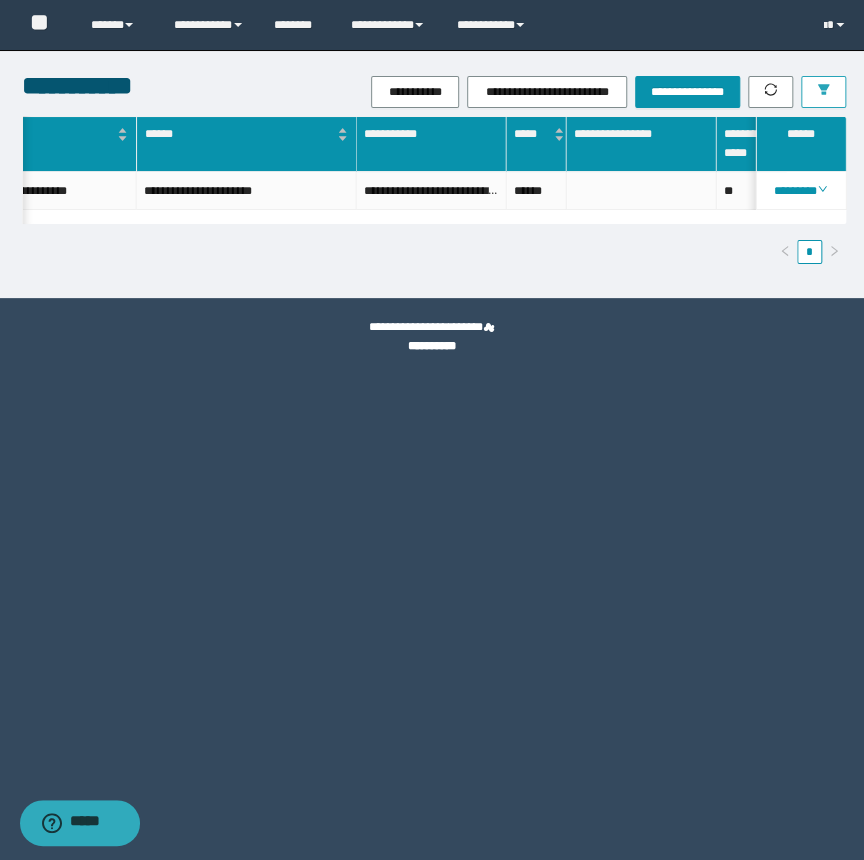 scroll, scrollTop: 0, scrollLeft: 480, axis: horizontal 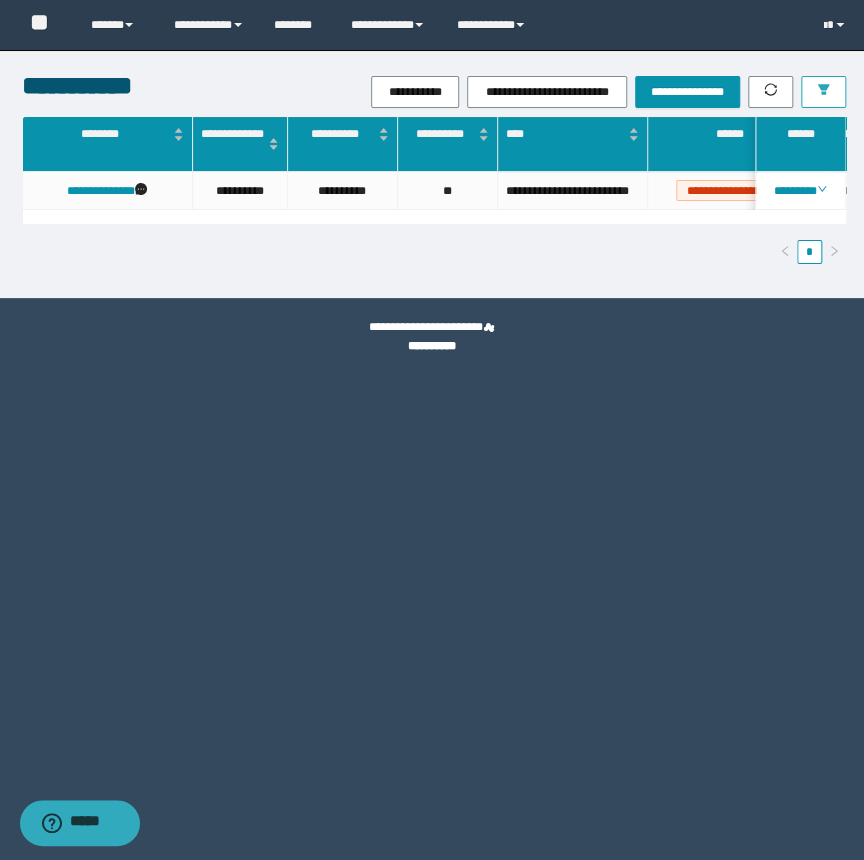 click at bounding box center [823, 91] 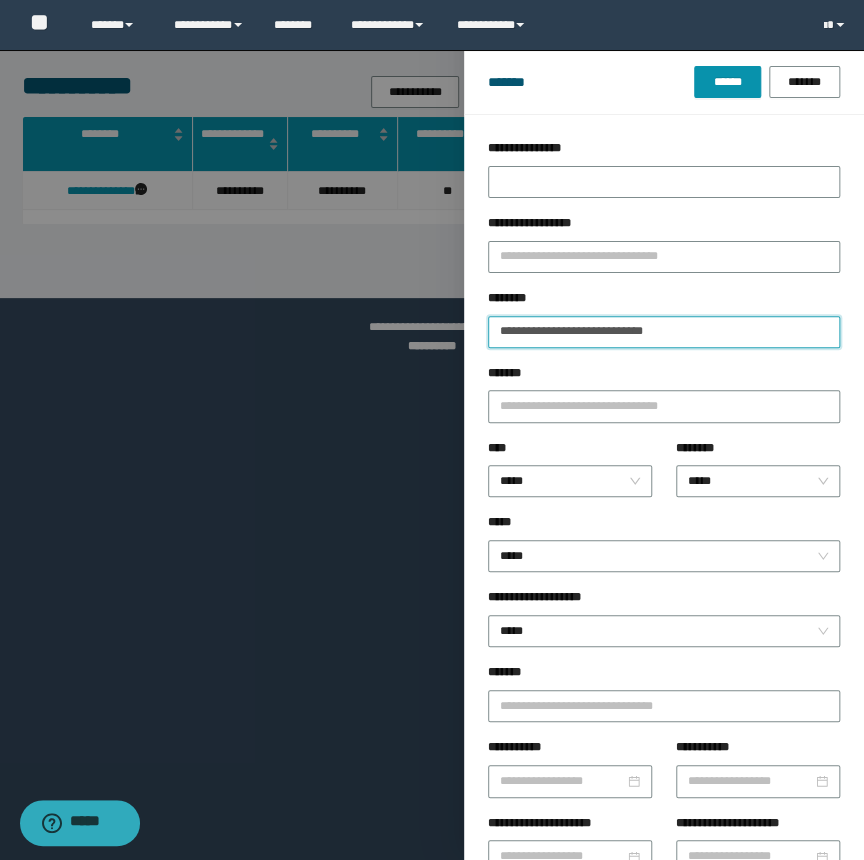 drag, startPoint x: 703, startPoint y: 331, endPoint x: 281, endPoint y: 341, distance: 422.11847 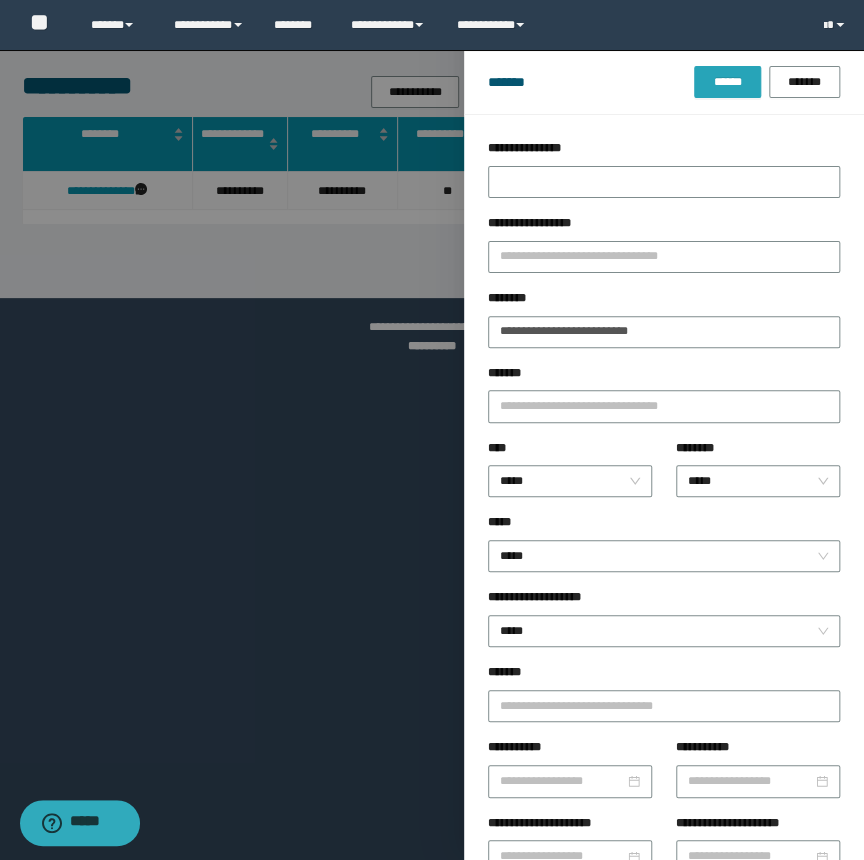 click on "******" at bounding box center (727, 82) 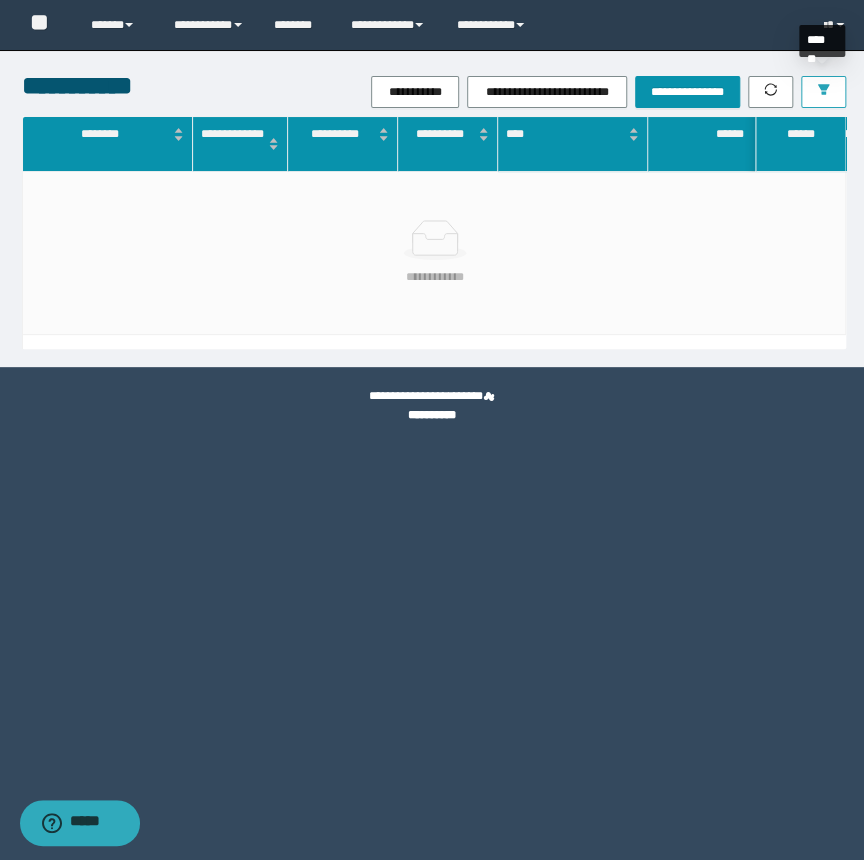 click 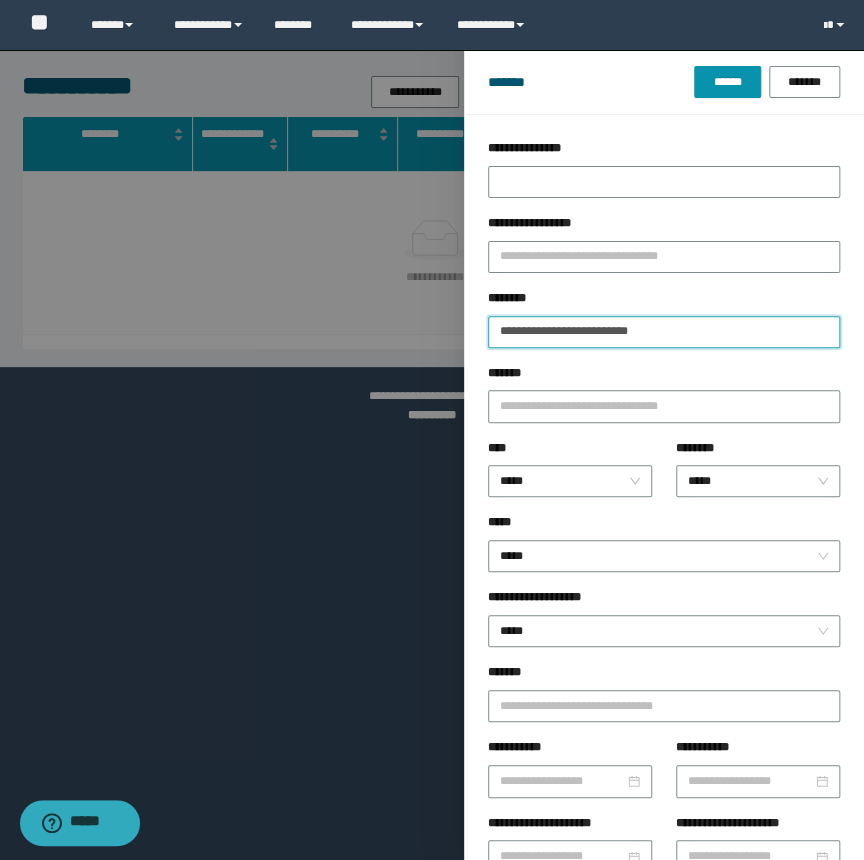drag, startPoint x: 623, startPoint y: 330, endPoint x: 571, endPoint y: 327, distance: 52.086468 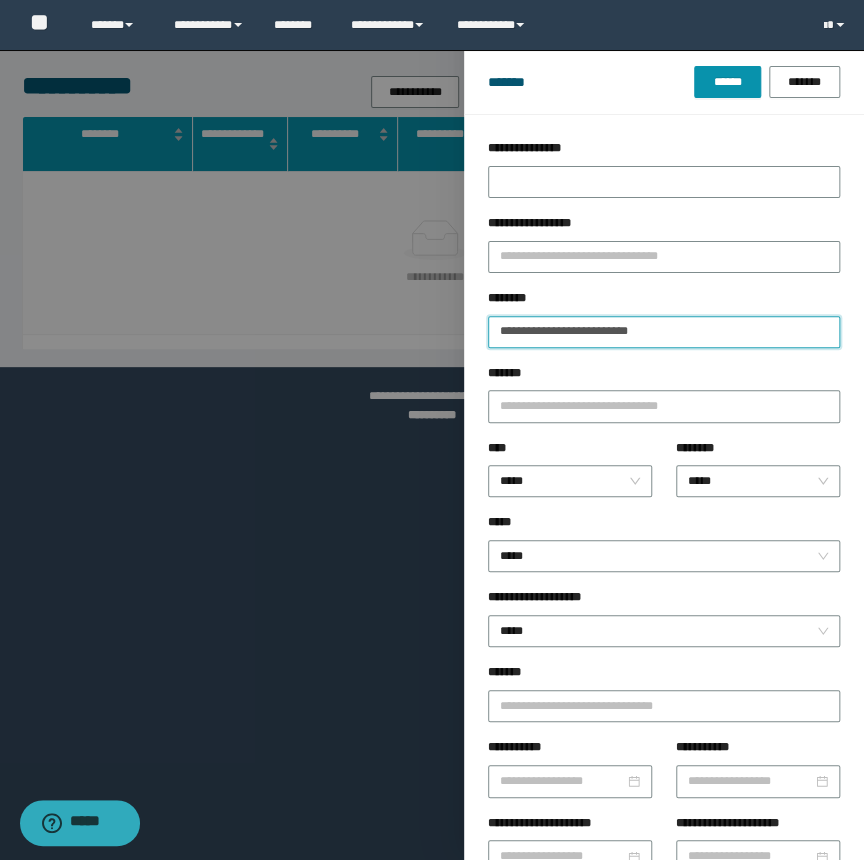 click on "**********" at bounding box center [664, 332] 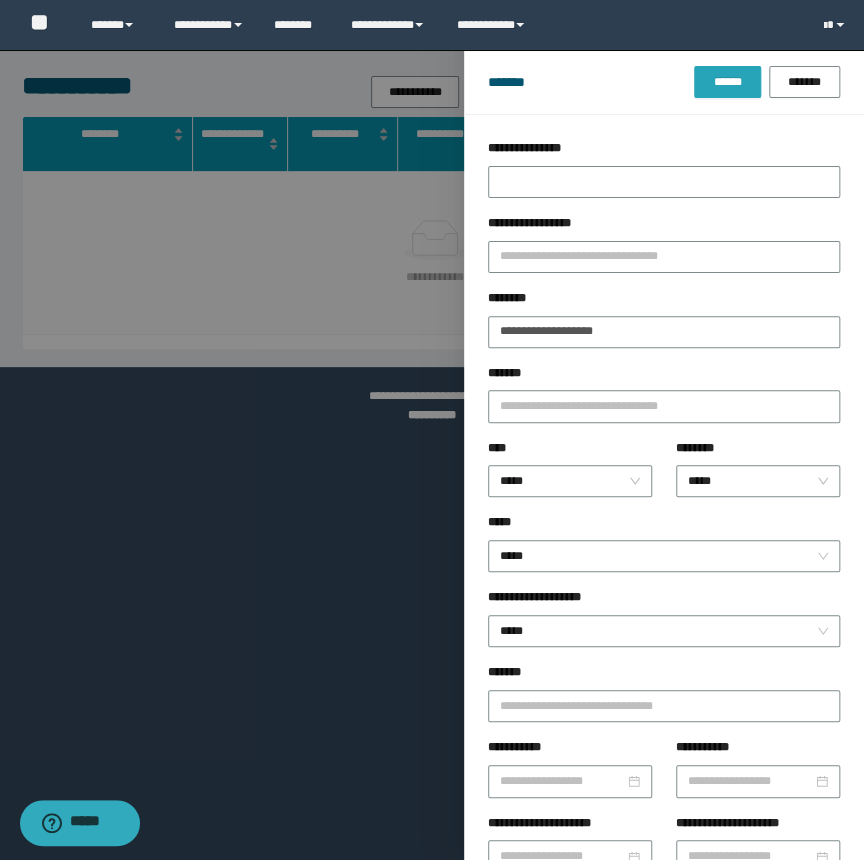 click on "******" at bounding box center (727, 82) 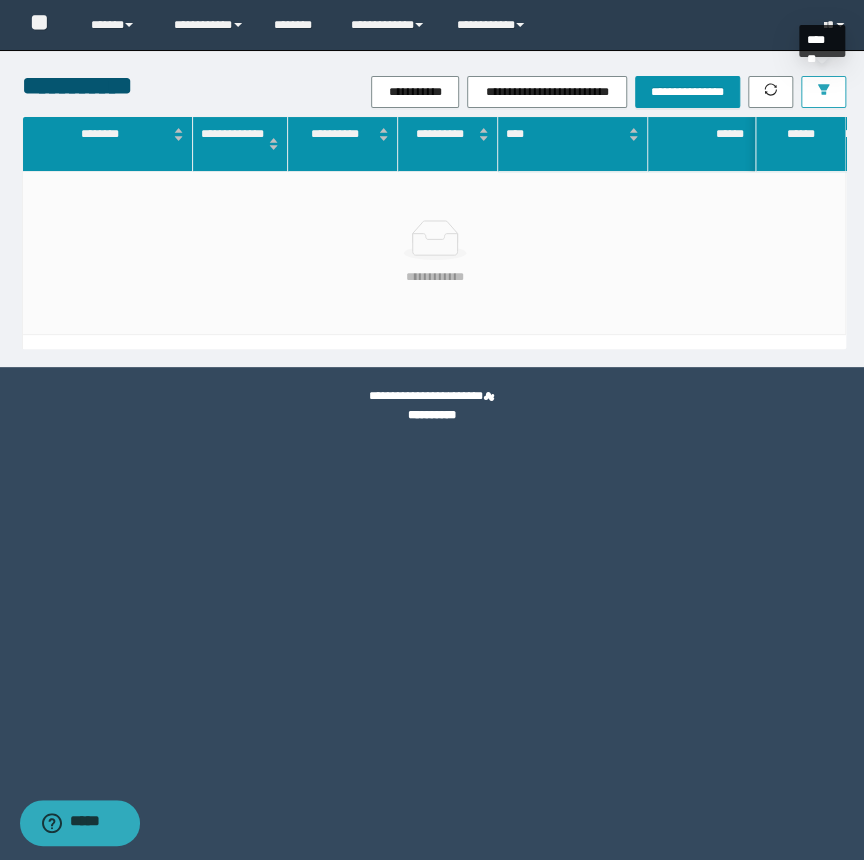 click at bounding box center (823, 92) 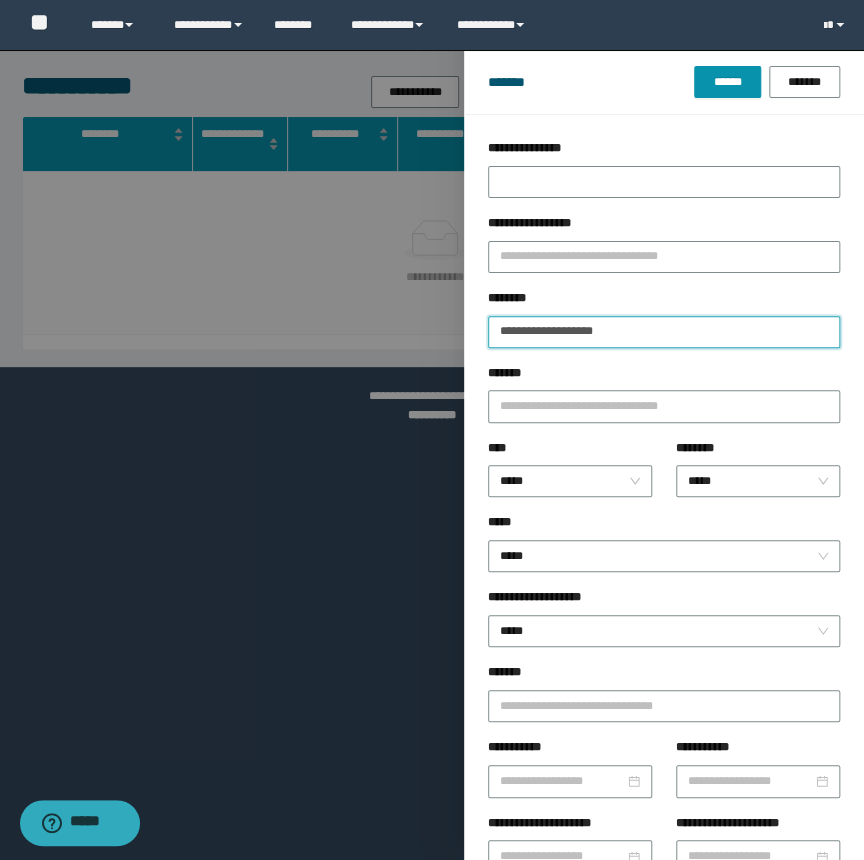 drag, startPoint x: 571, startPoint y: 330, endPoint x: 532, endPoint y: 325, distance: 39.319206 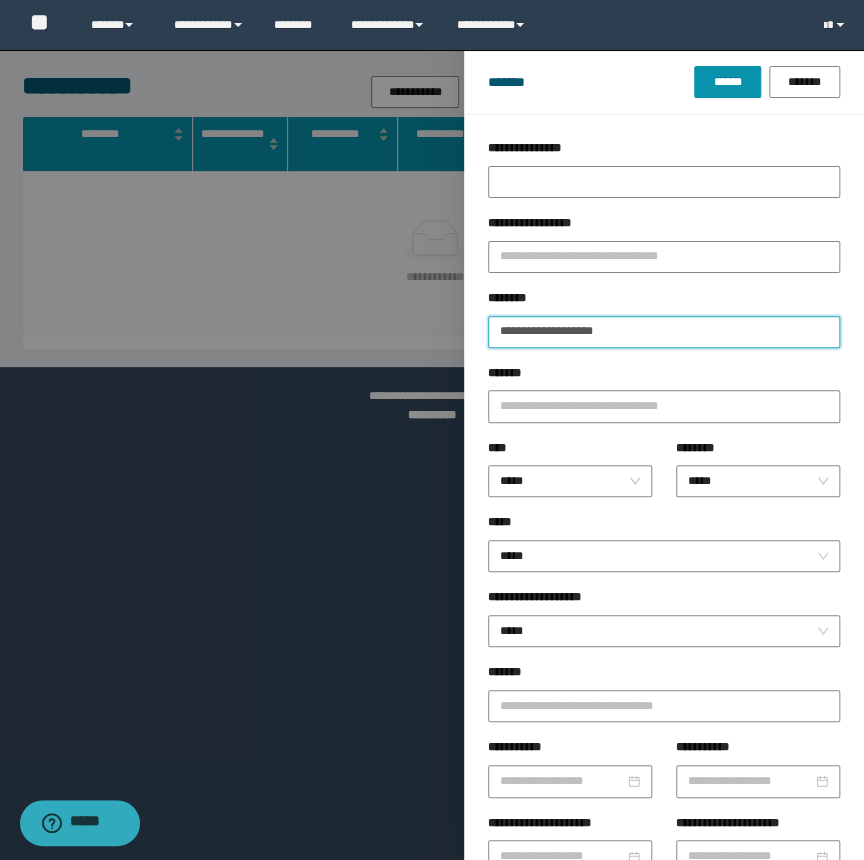 click on "**********" at bounding box center (664, 332) 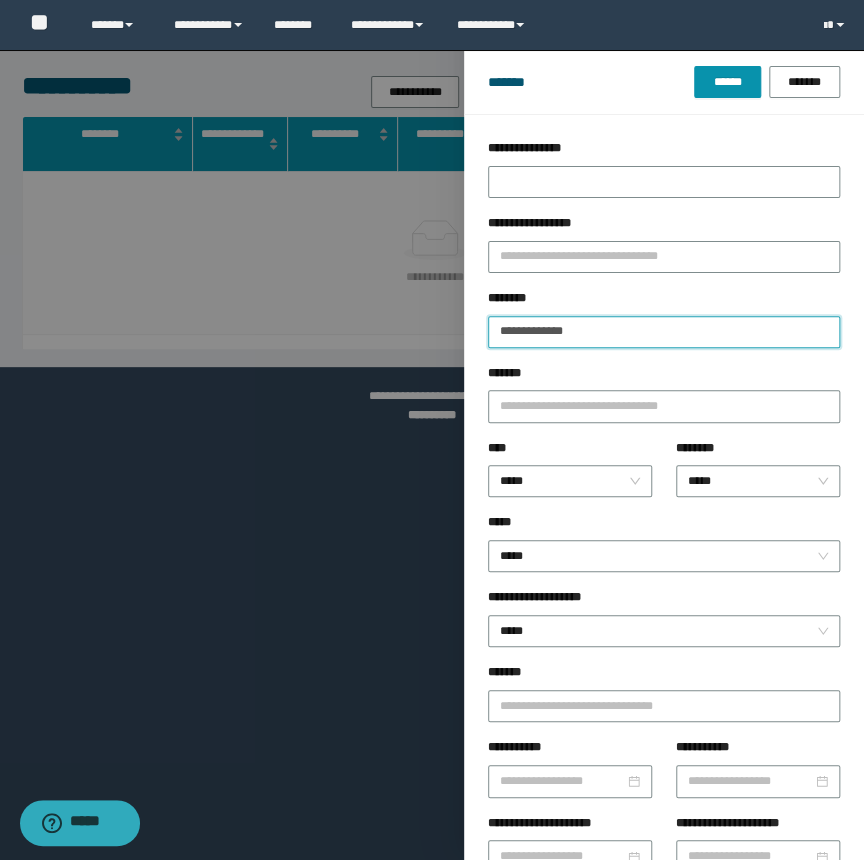 click on "**********" at bounding box center (664, 332) 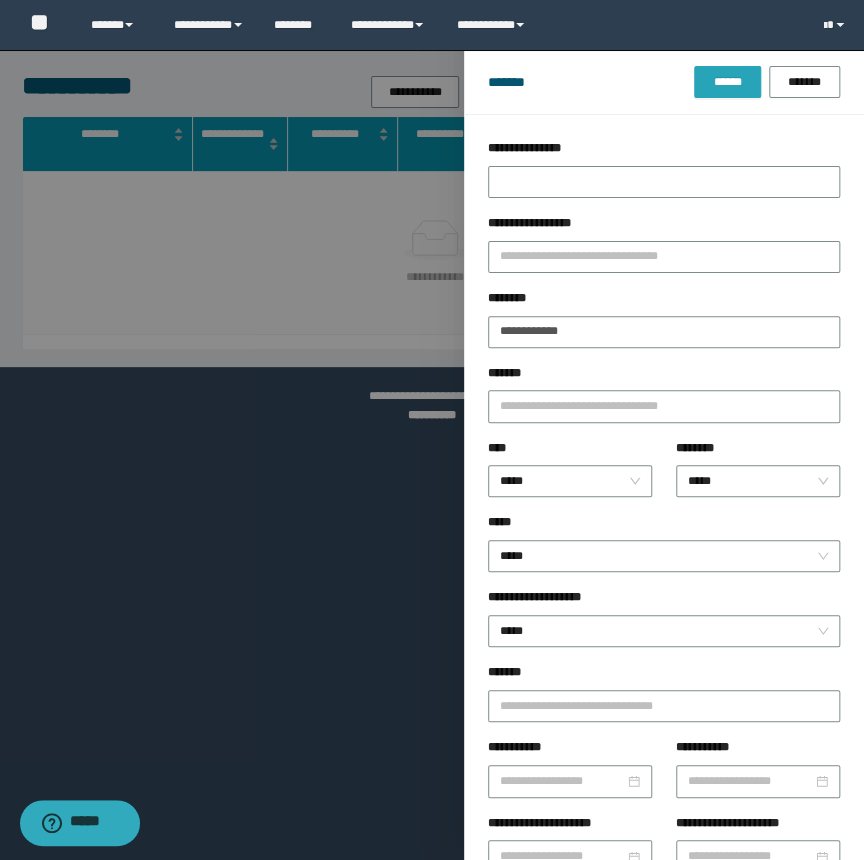 click on "******" at bounding box center [727, 82] 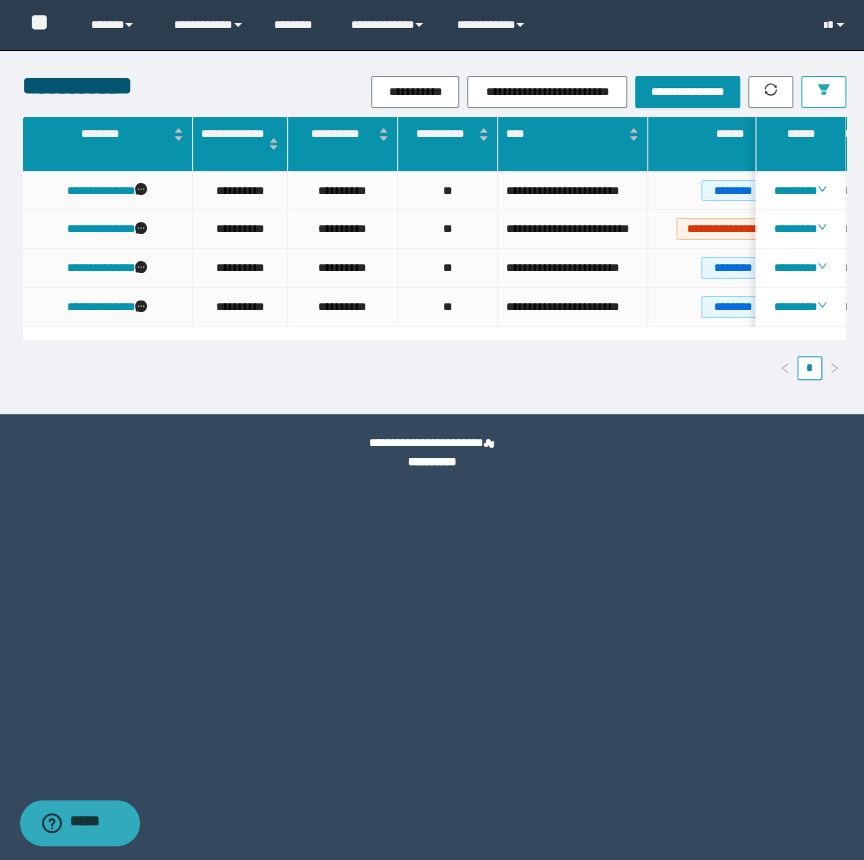 scroll, scrollTop: 0, scrollLeft: 160, axis: horizontal 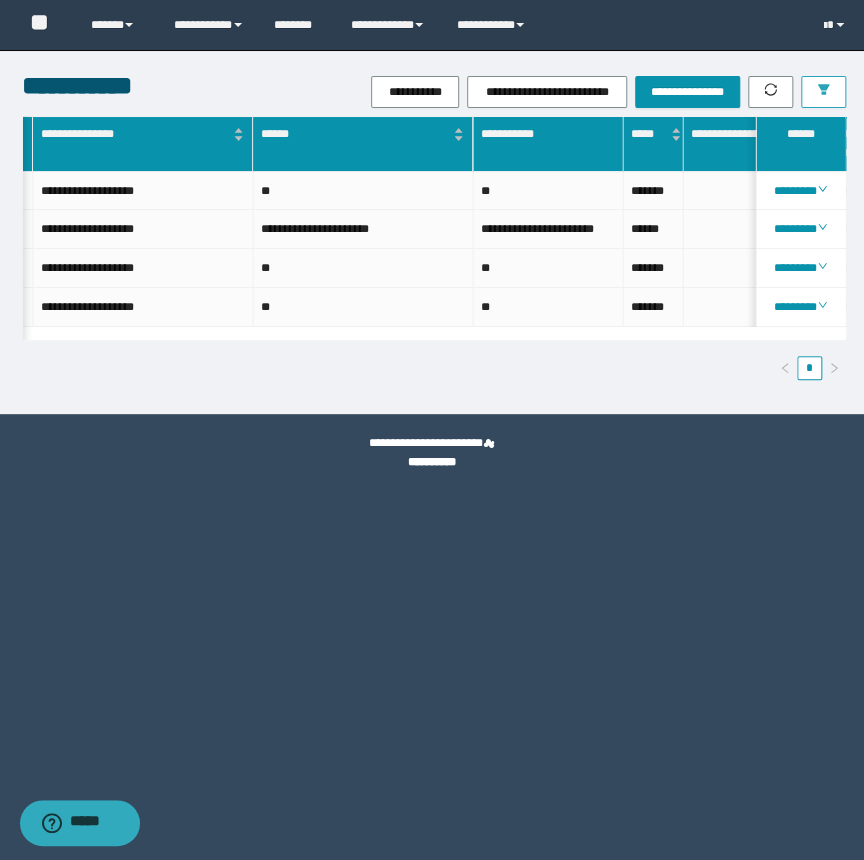click at bounding box center (823, 92) 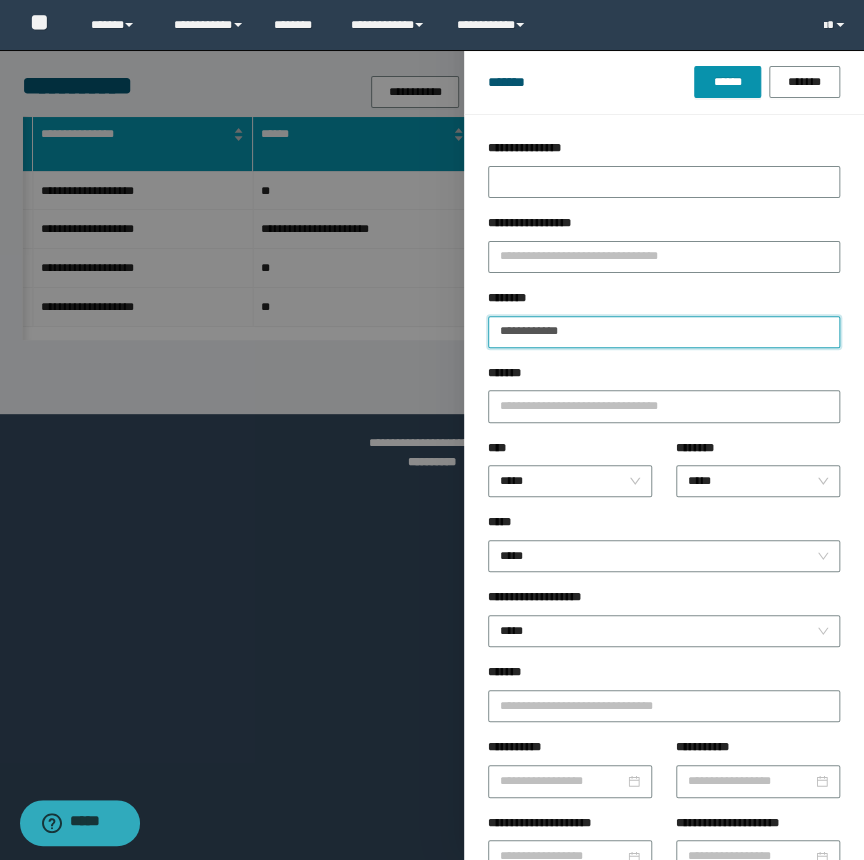 drag, startPoint x: 627, startPoint y: 335, endPoint x: 371, endPoint y: 388, distance: 261.42877 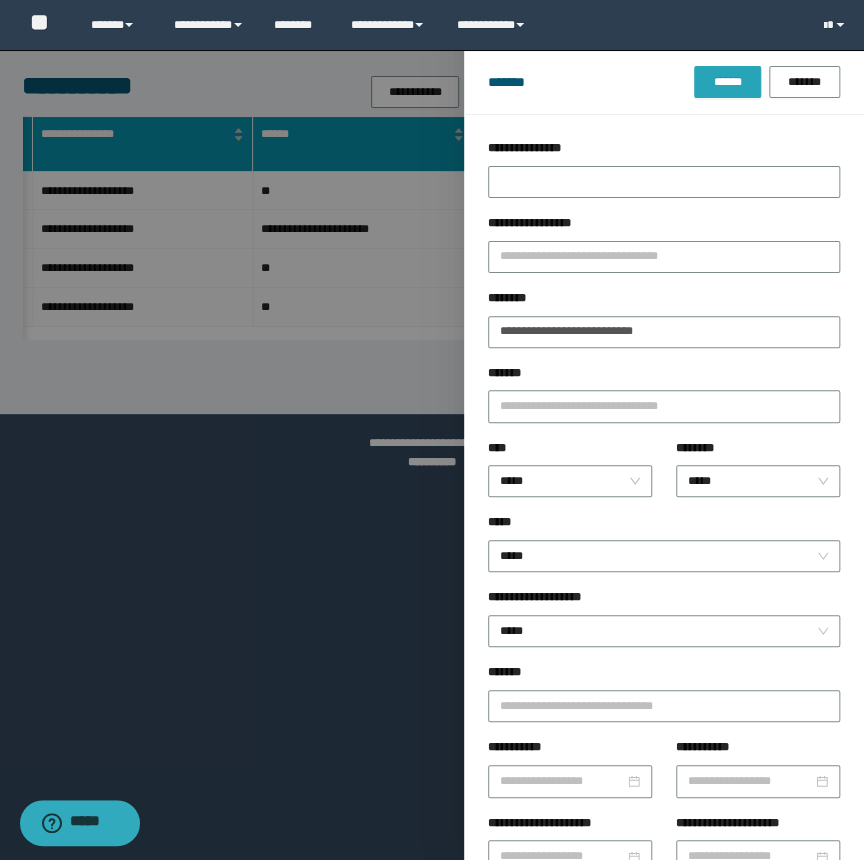 click on "******" at bounding box center [727, 82] 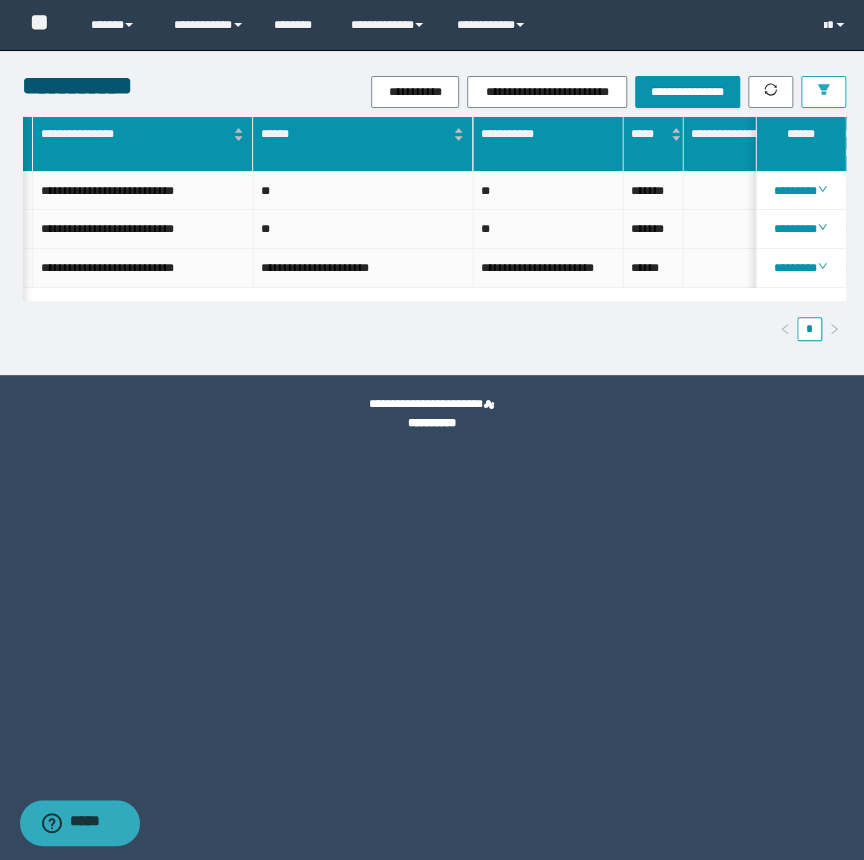 scroll, scrollTop: 0, scrollLeft: 649, axis: horizontal 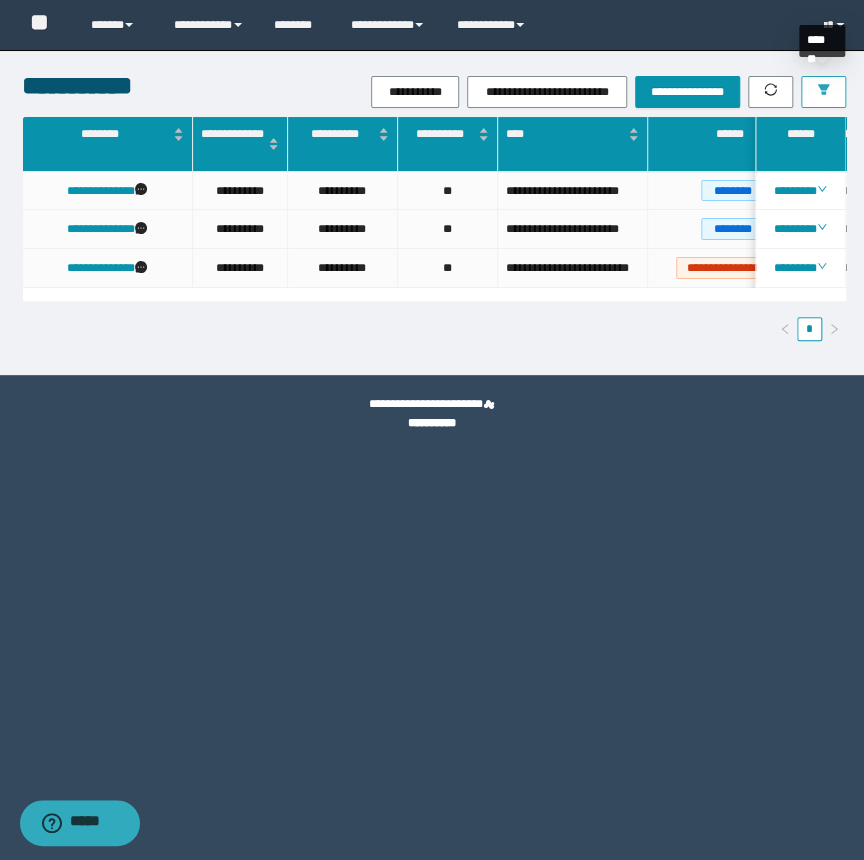 click at bounding box center (823, 91) 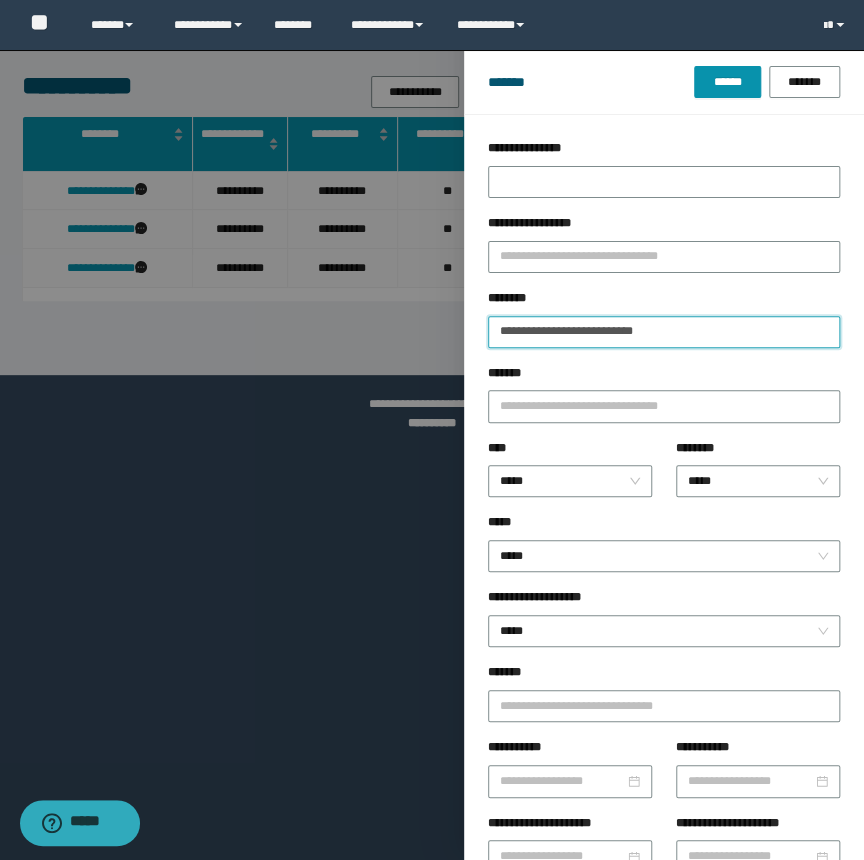 drag, startPoint x: 701, startPoint y: 334, endPoint x: 283, endPoint y: 332, distance: 418.0048 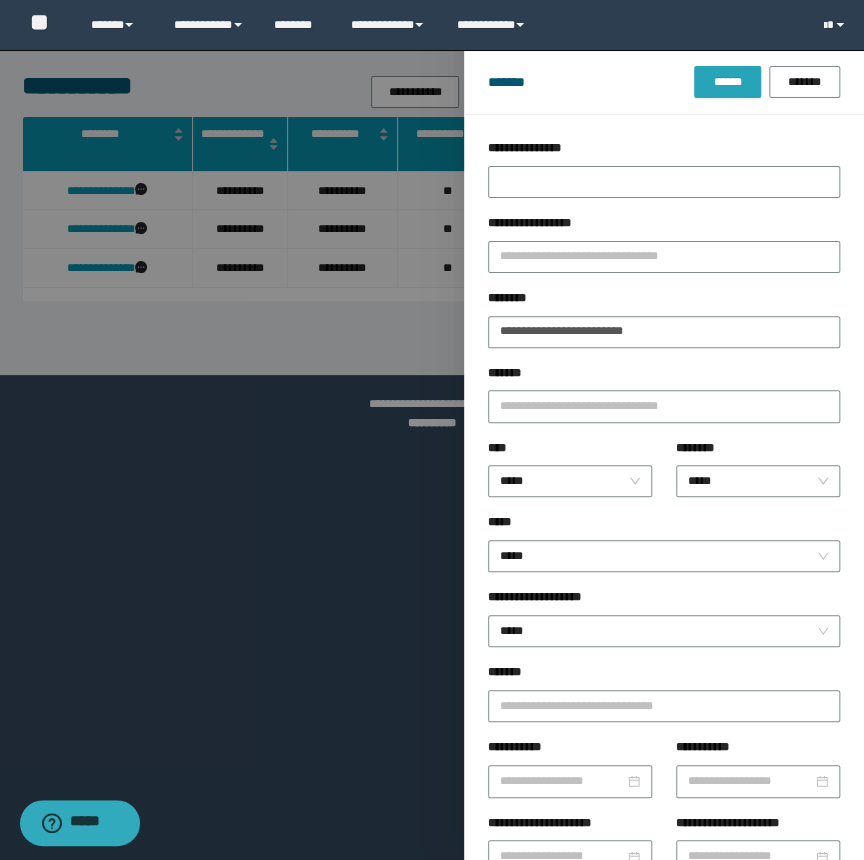 click on "******" at bounding box center [727, 82] 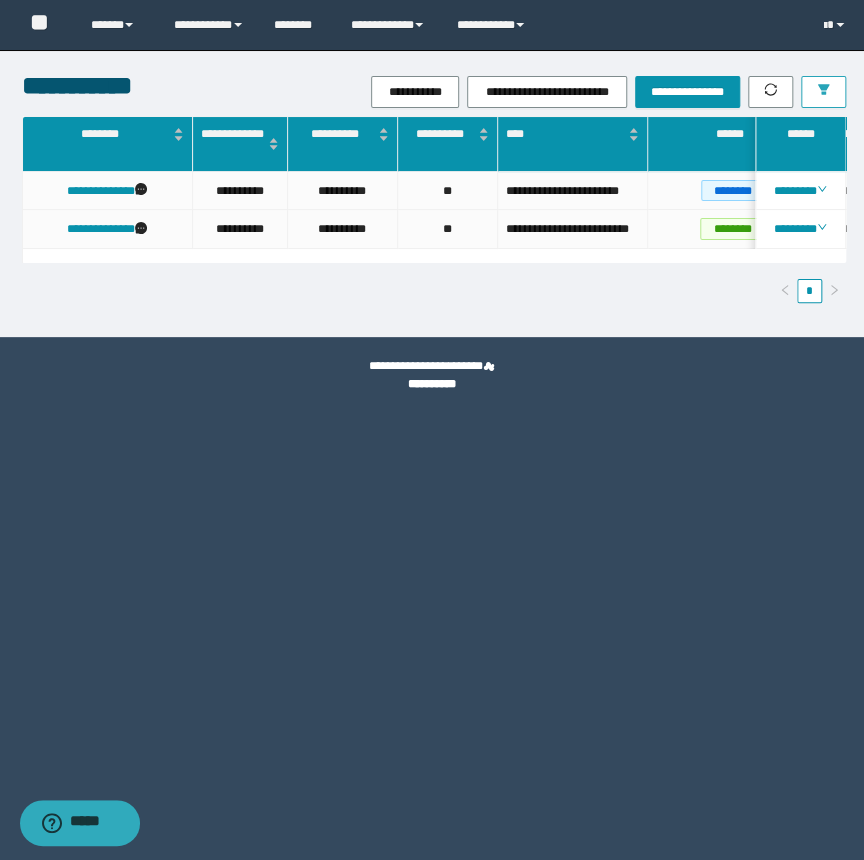 scroll, scrollTop: 0, scrollLeft: 250, axis: horizontal 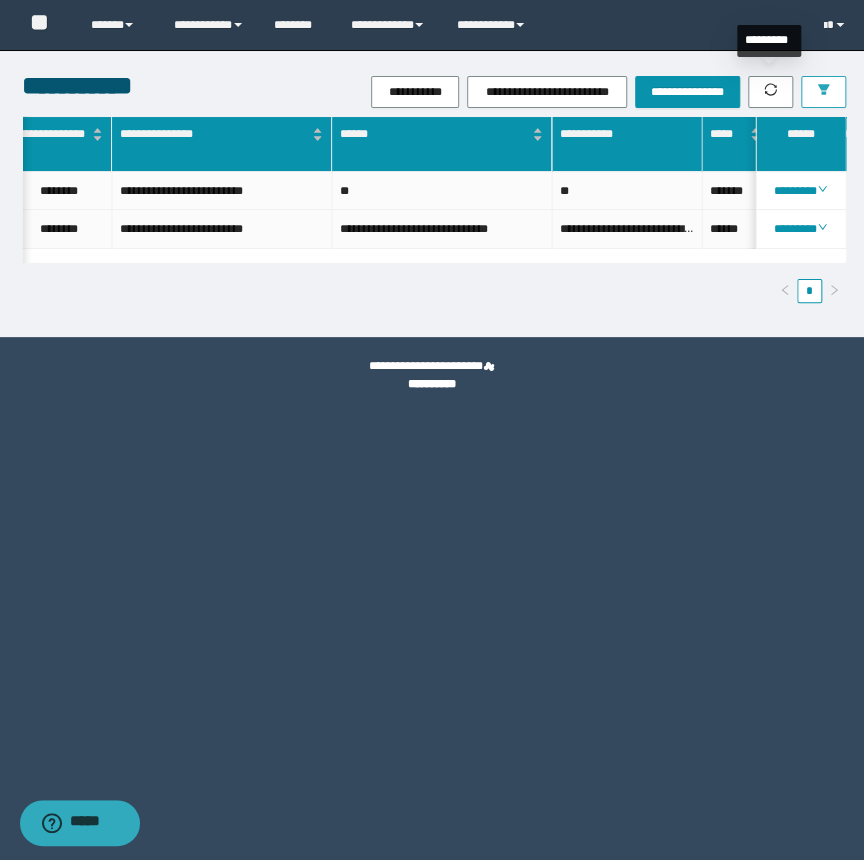 click at bounding box center (823, 91) 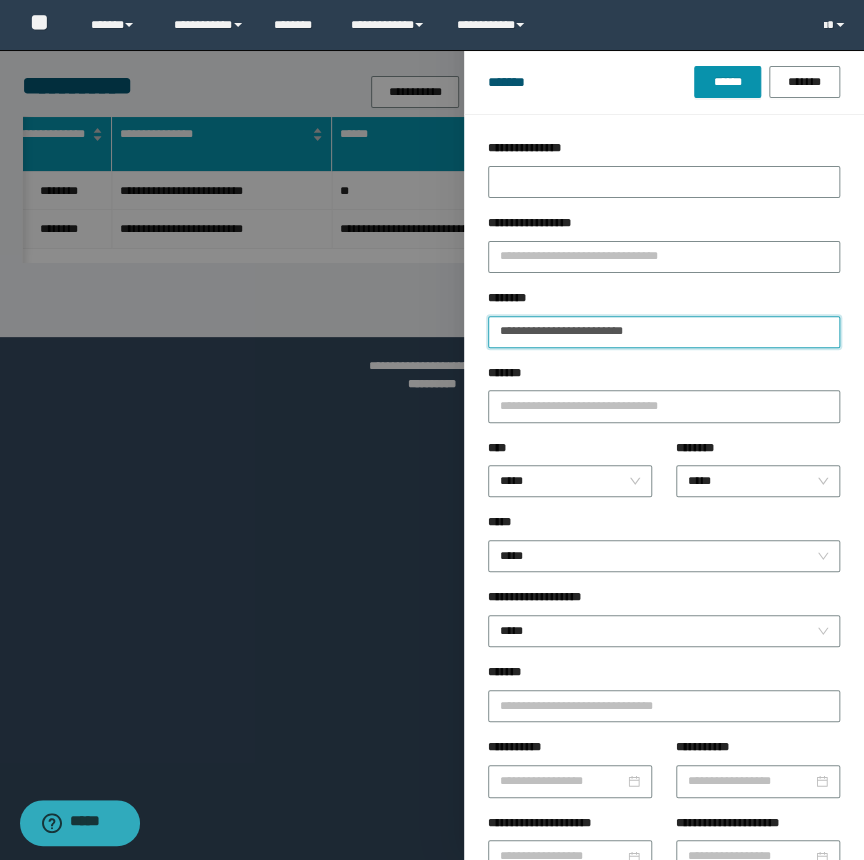 drag, startPoint x: 608, startPoint y: 344, endPoint x: 463, endPoint y: 349, distance: 145.08618 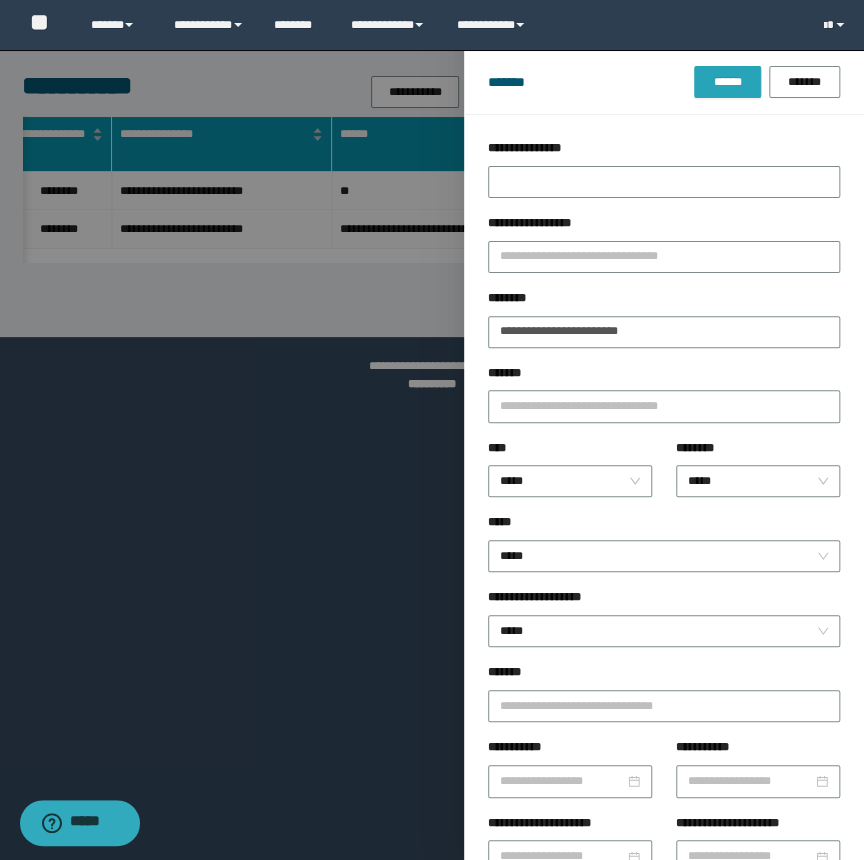 click on "******" at bounding box center [727, 82] 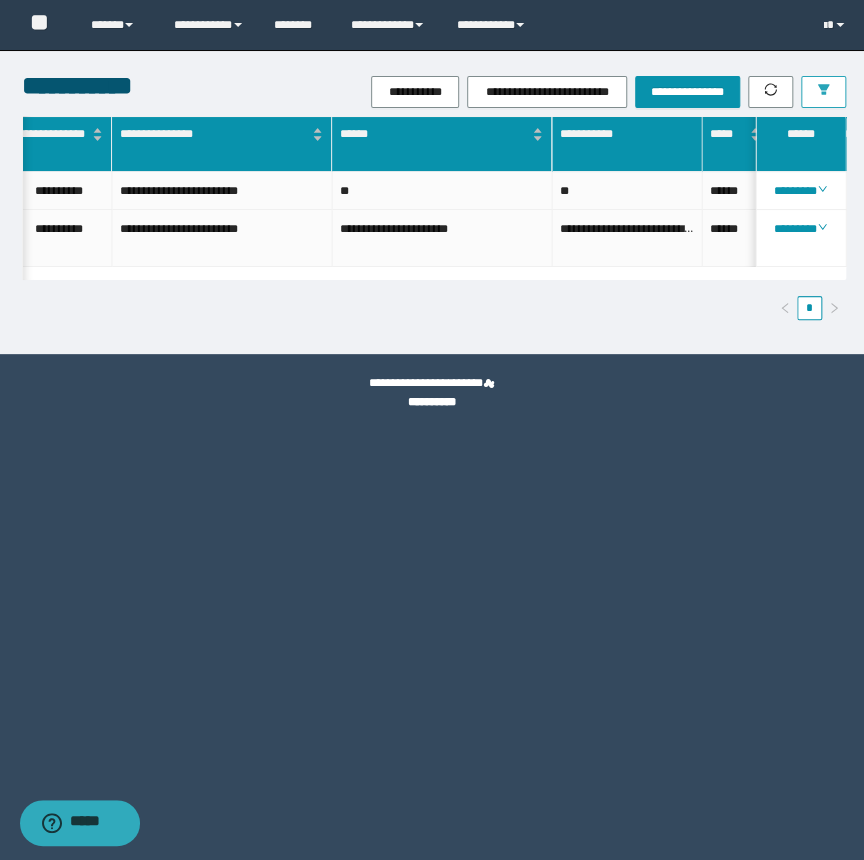 scroll, scrollTop: 0, scrollLeft: 1007, axis: horizontal 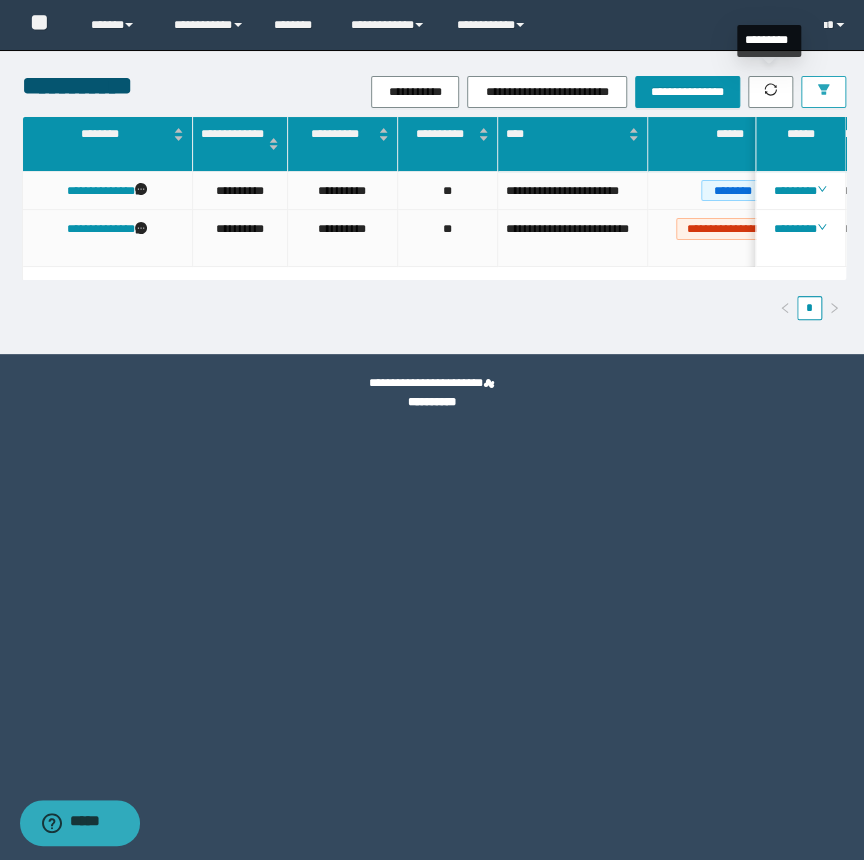 click 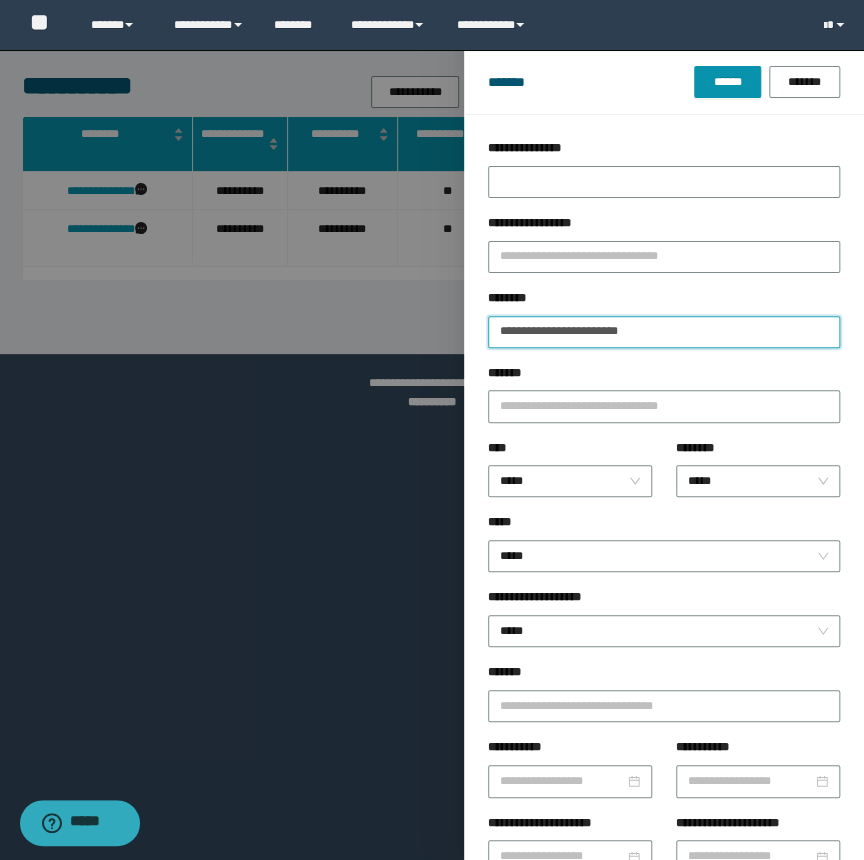 drag, startPoint x: 600, startPoint y: 337, endPoint x: 435, endPoint y: 339, distance: 165.01212 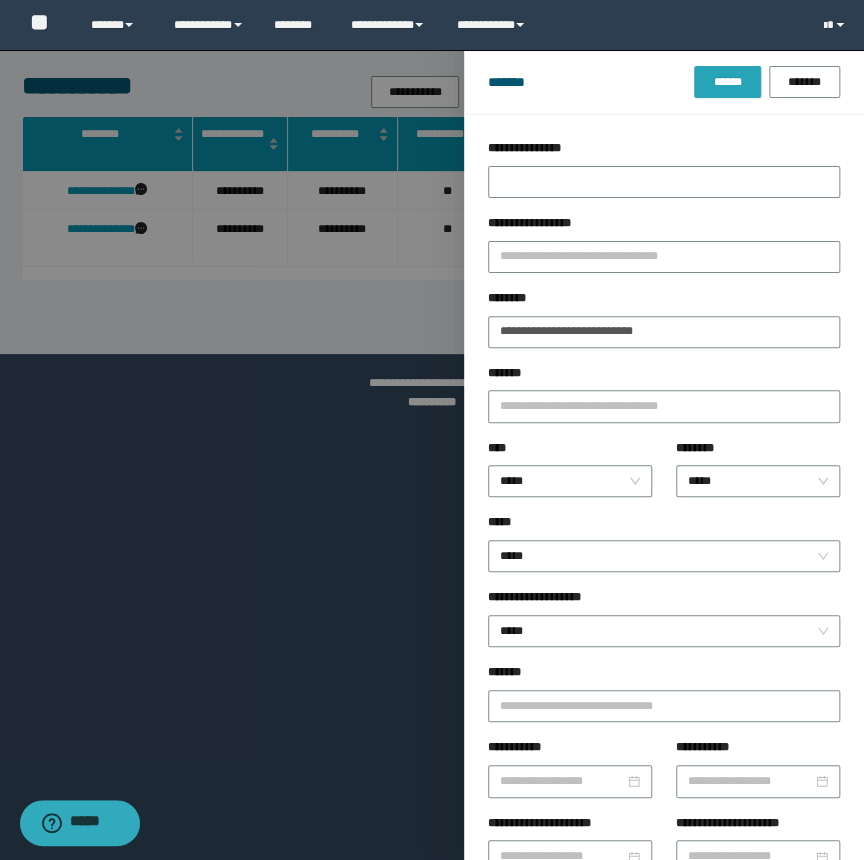 click on "******" at bounding box center (727, 82) 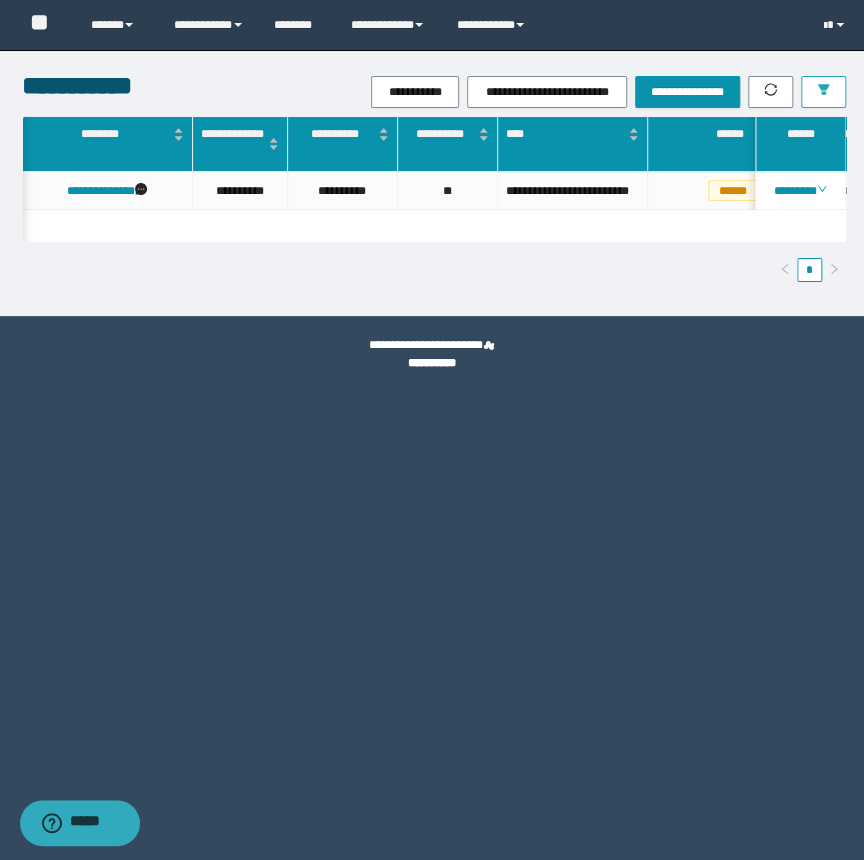 scroll, scrollTop: 0, scrollLeft: 377, axis: horizontal 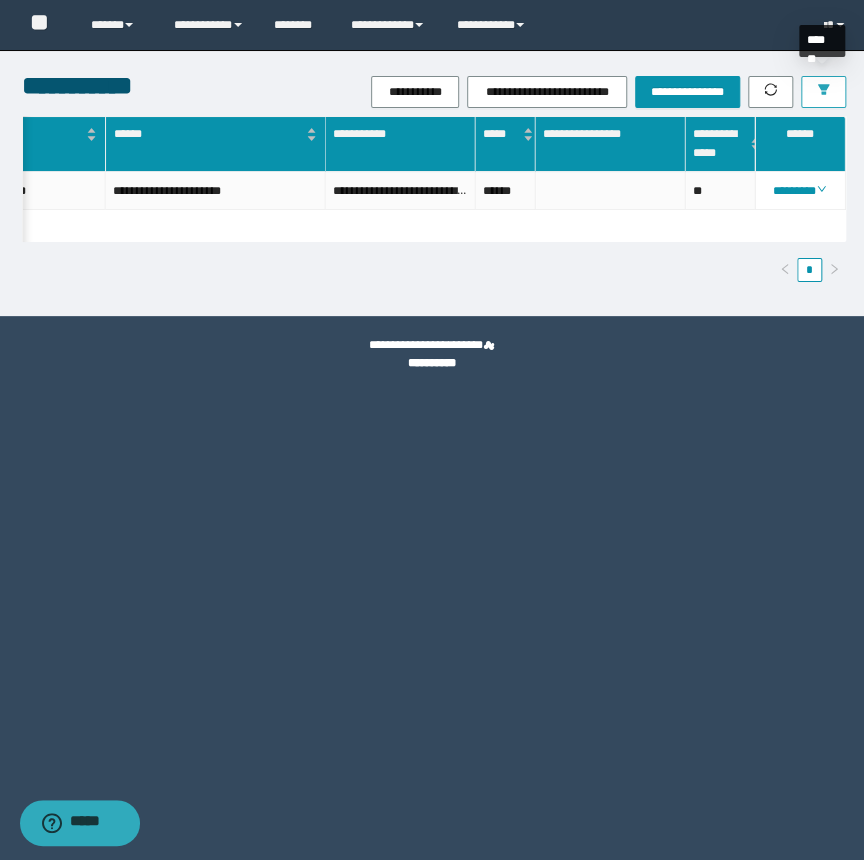 click at bounding box center (823, 92) 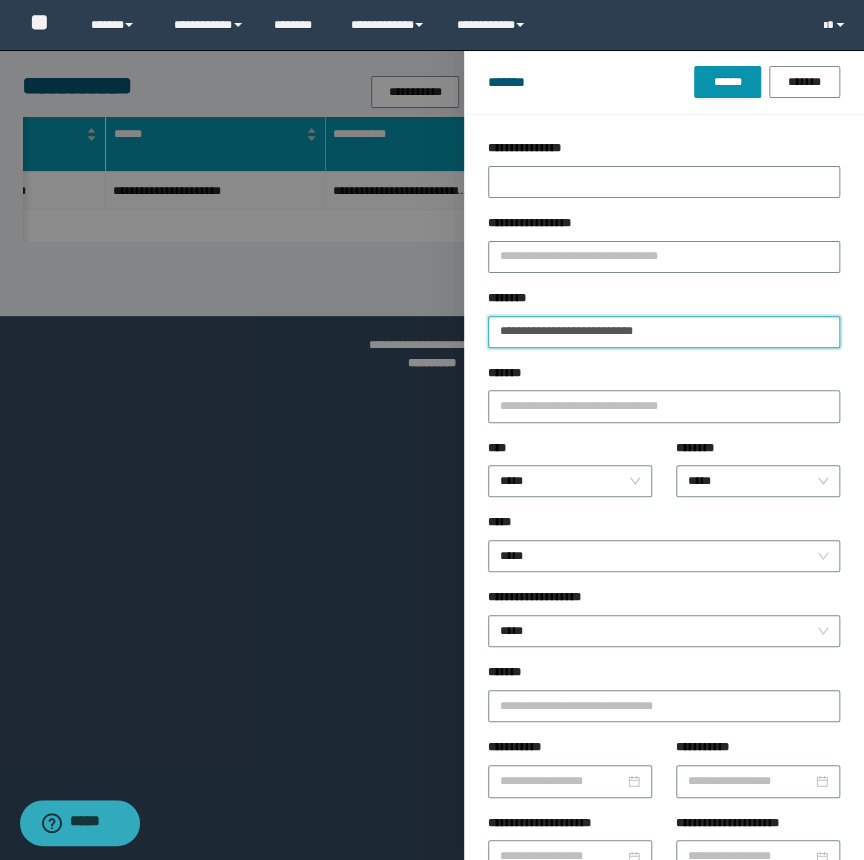drag, startPoint x: 570, startPoint y: 335, endPoint x: 413, endPoint y: 335, distance: 157 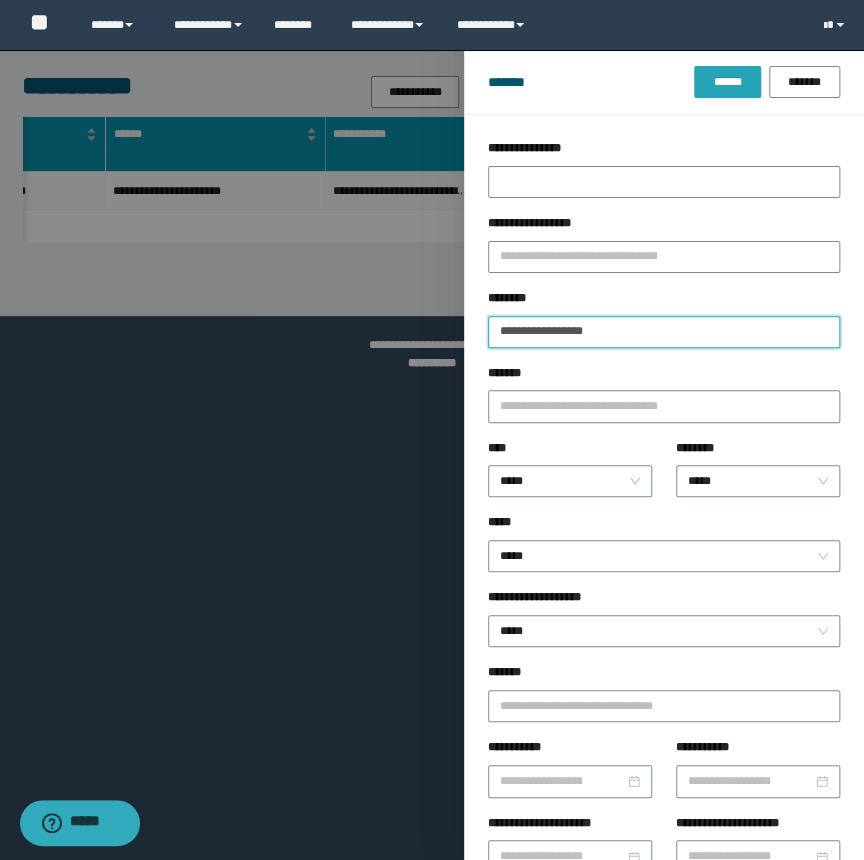 type on "**********" 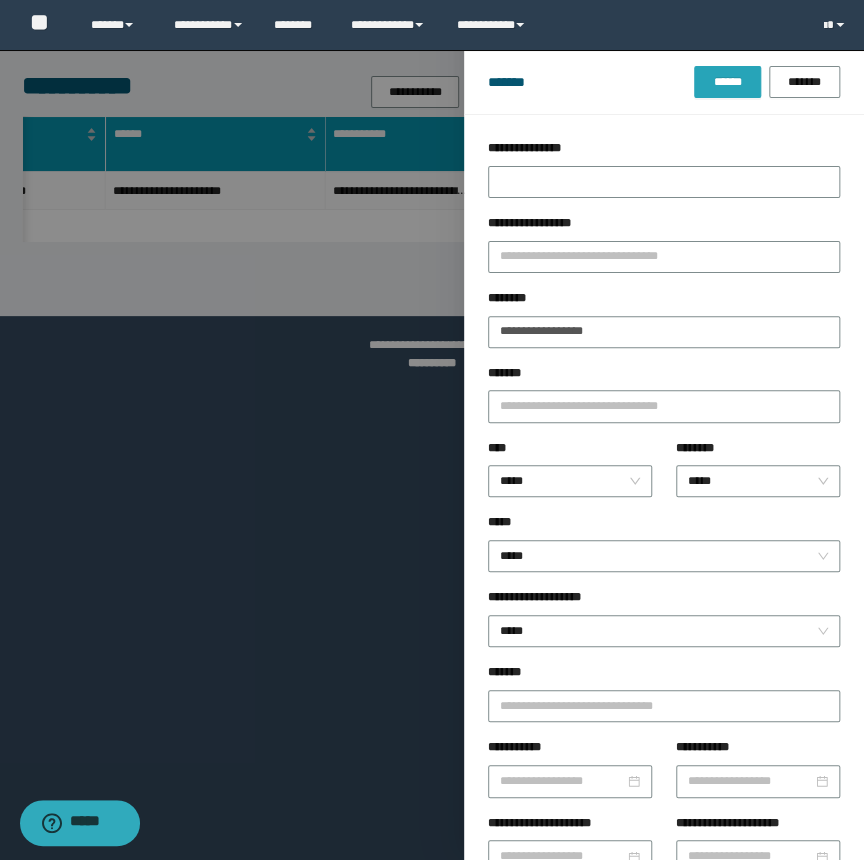 click on "******" at bounding box center (727, 82) 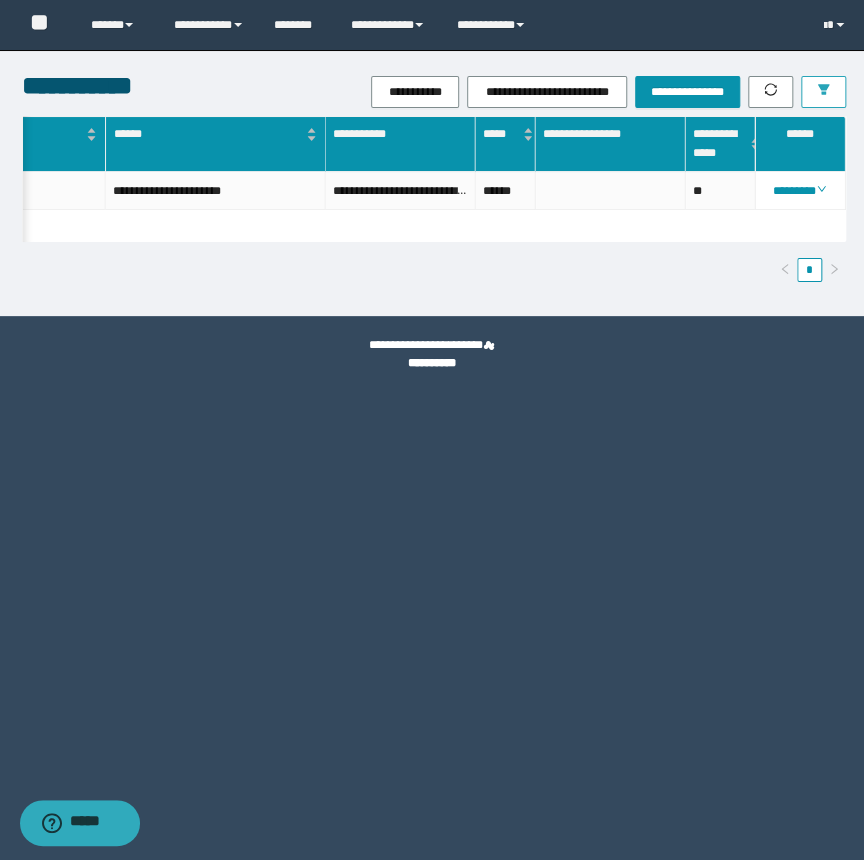 click at bounding box center (823, 92) 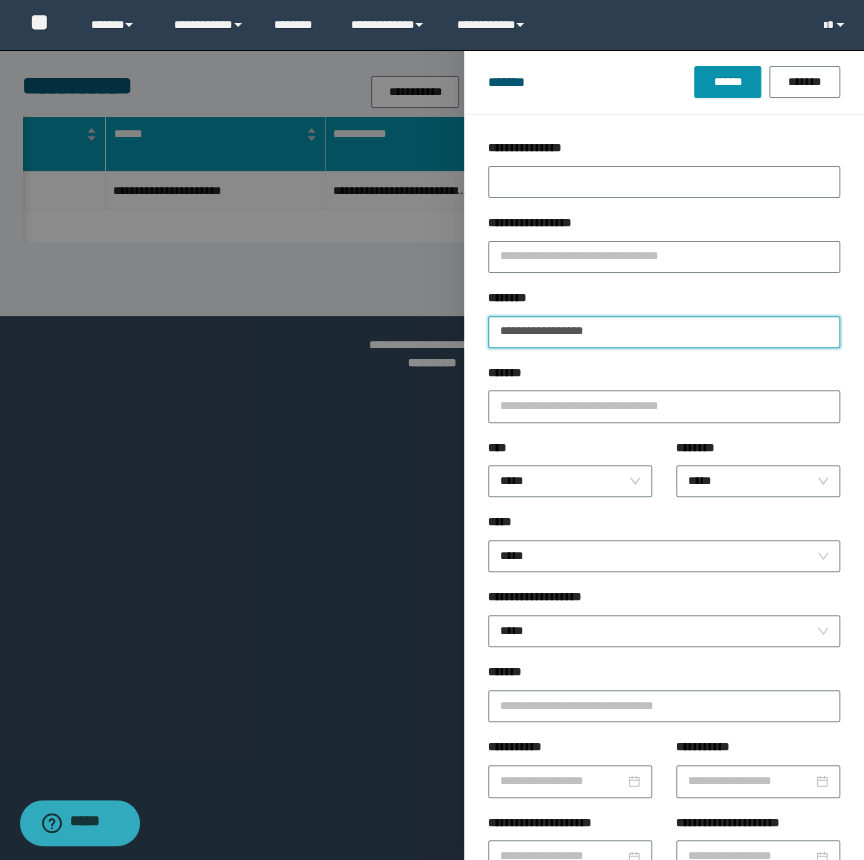 drag, startPoint x: 491, startPoint y: 346, endPoint x: 339, endPoint y: 343, distance: 152.0296 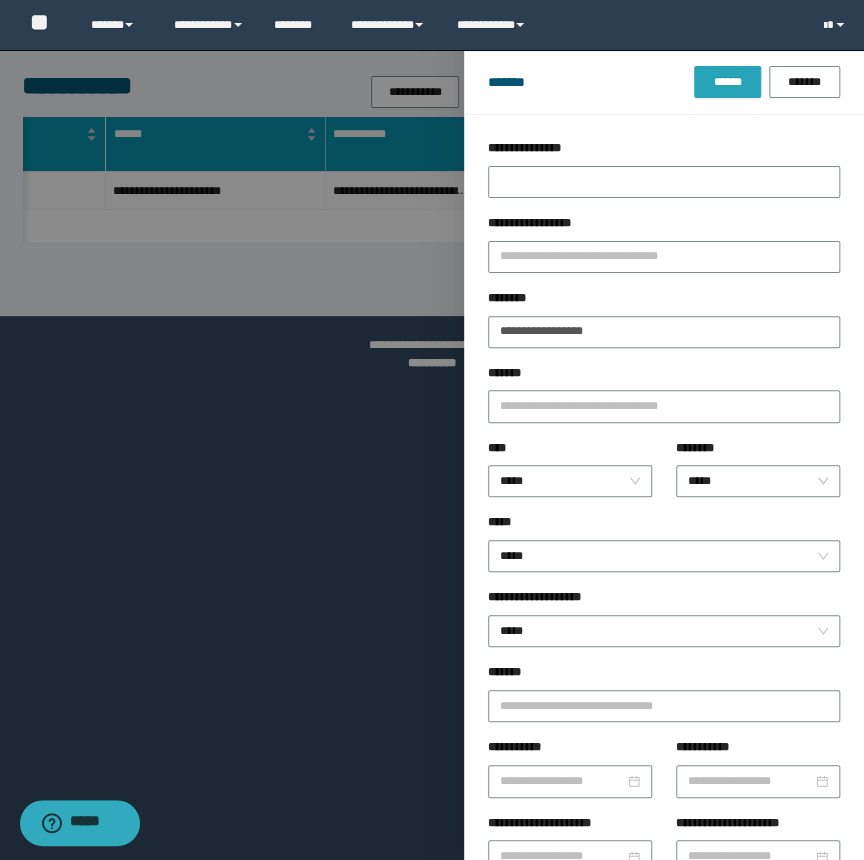 click on "******" at bounding box center [727, 82] 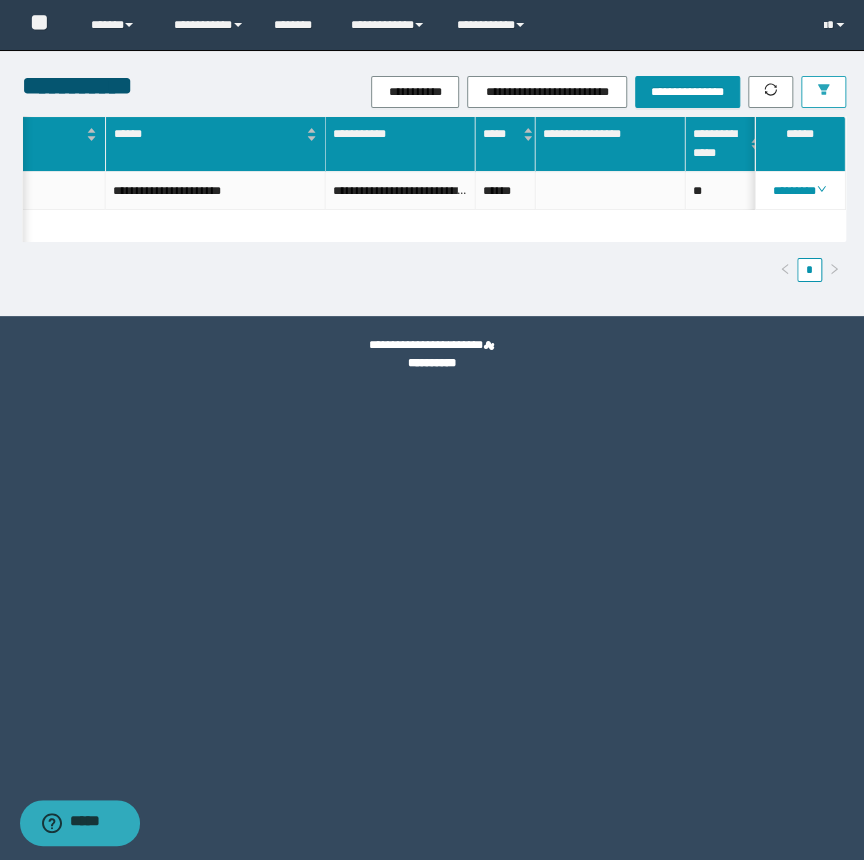 scroll, scrollTop: 0, scrollLeft: 489, axis: horizontal 